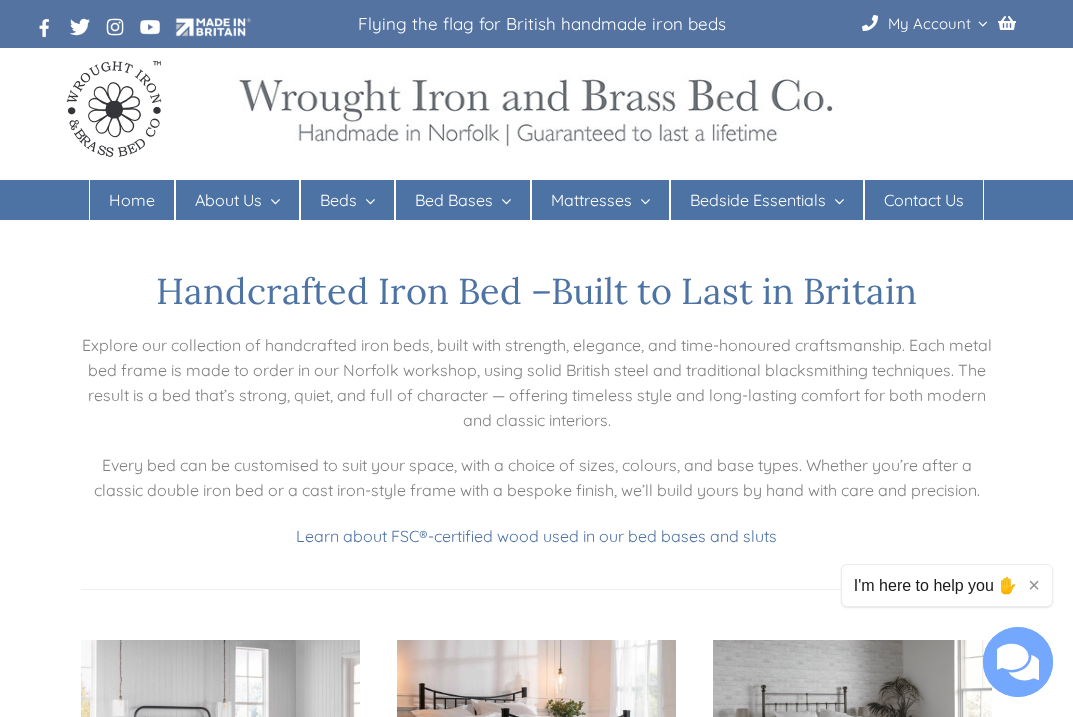 scroll, scrollTop: 145, scrollLeft: 0, axis: vertical 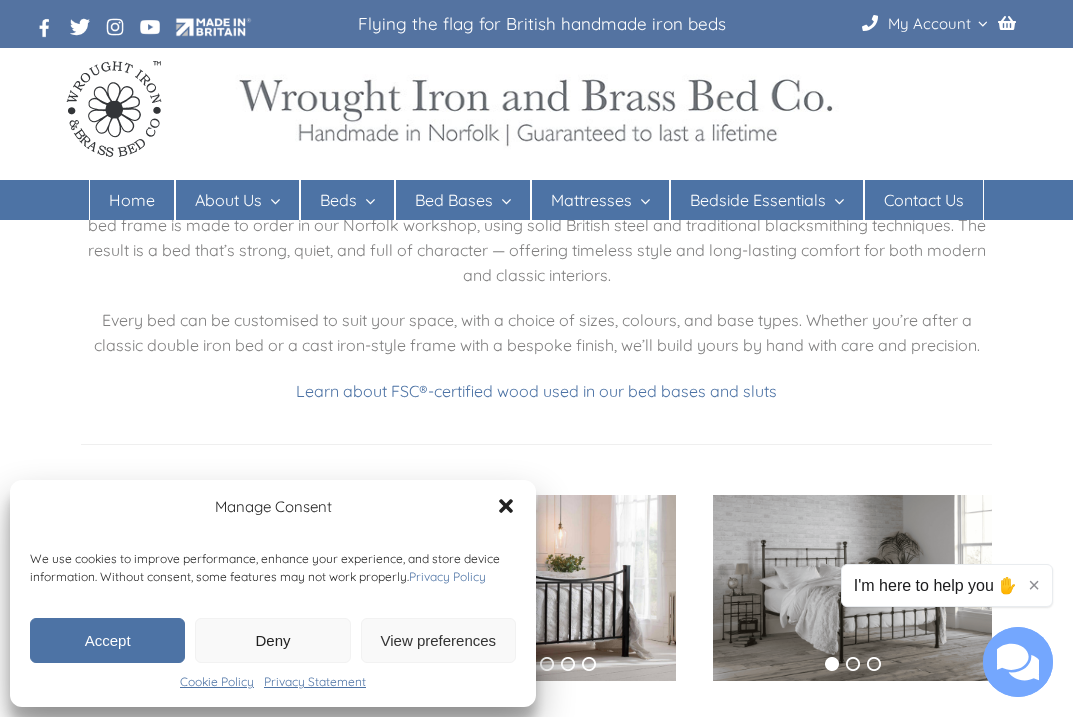 click on "Accept" at bounding box center [107, 640] 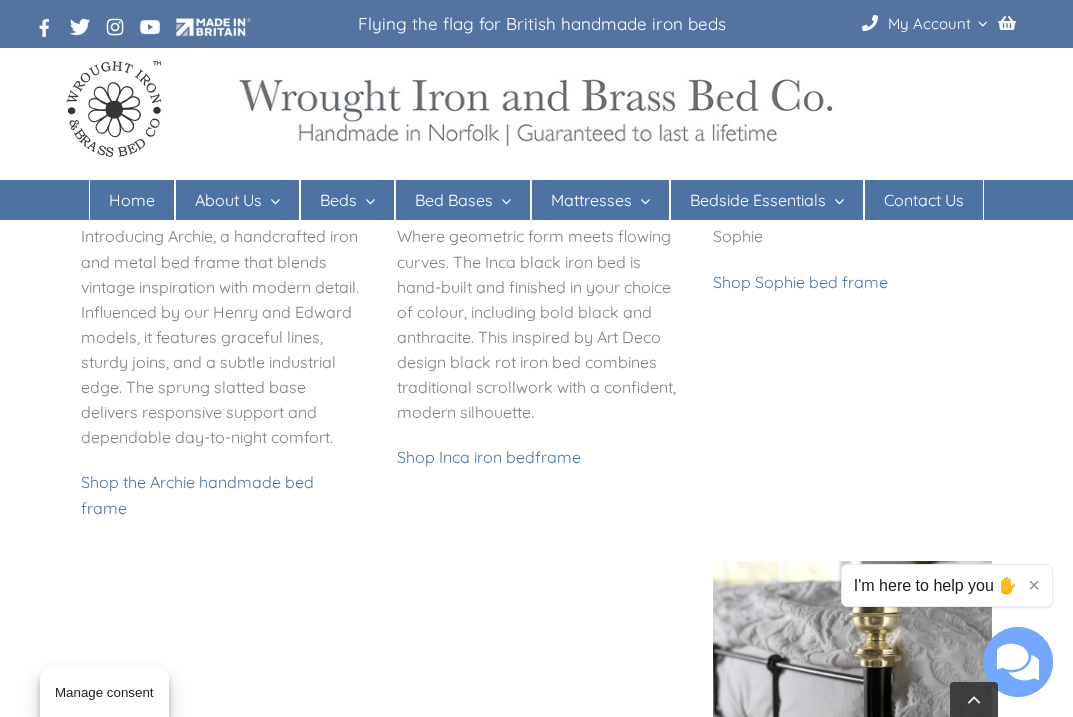 scroll, scrollTop: 766, scrollLeft: 0, axis: vertical 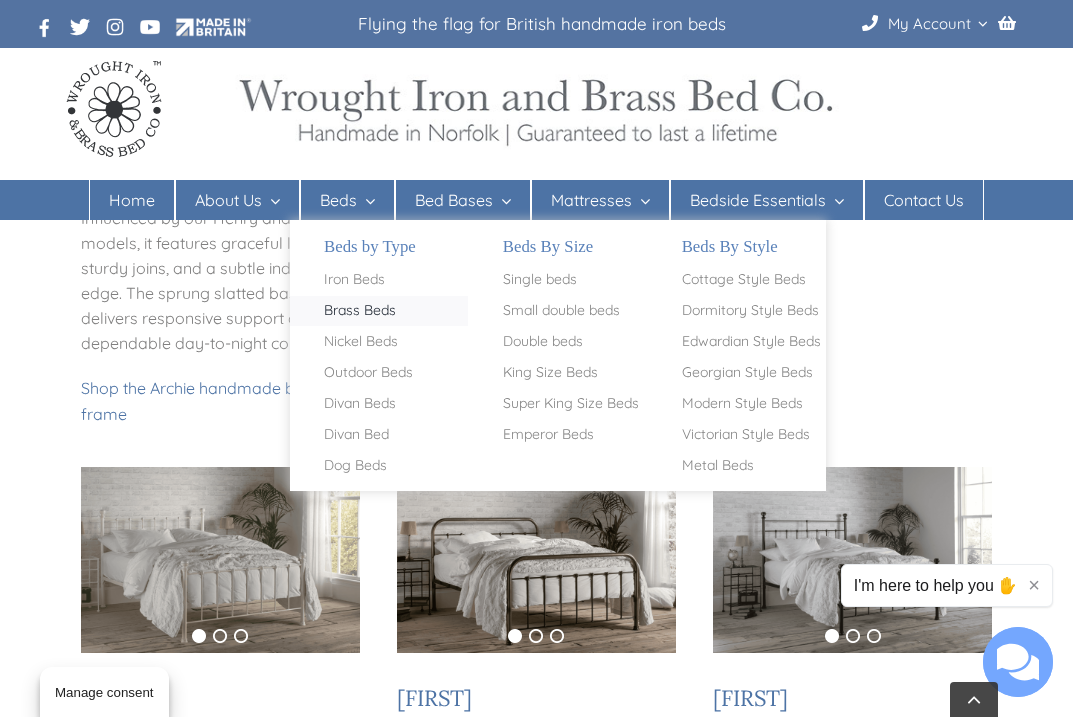click on "Brass Beds" at bounding box center (360, 311) 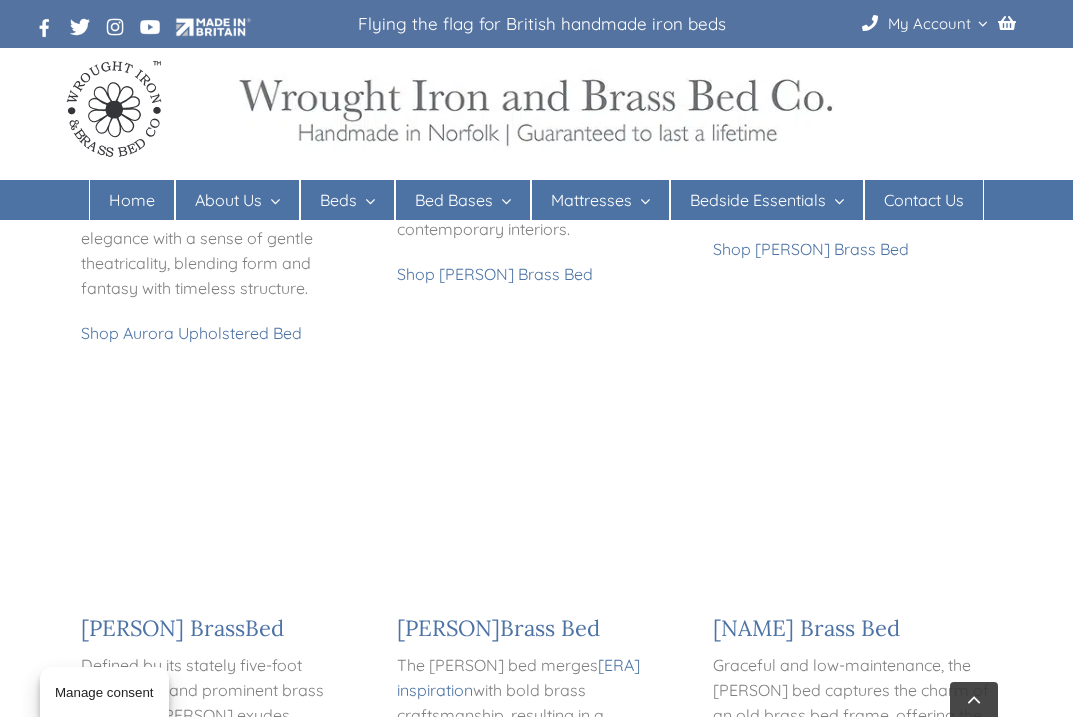 scroll, scrollTop: 840, scrollLeft: 0, axis: vertical 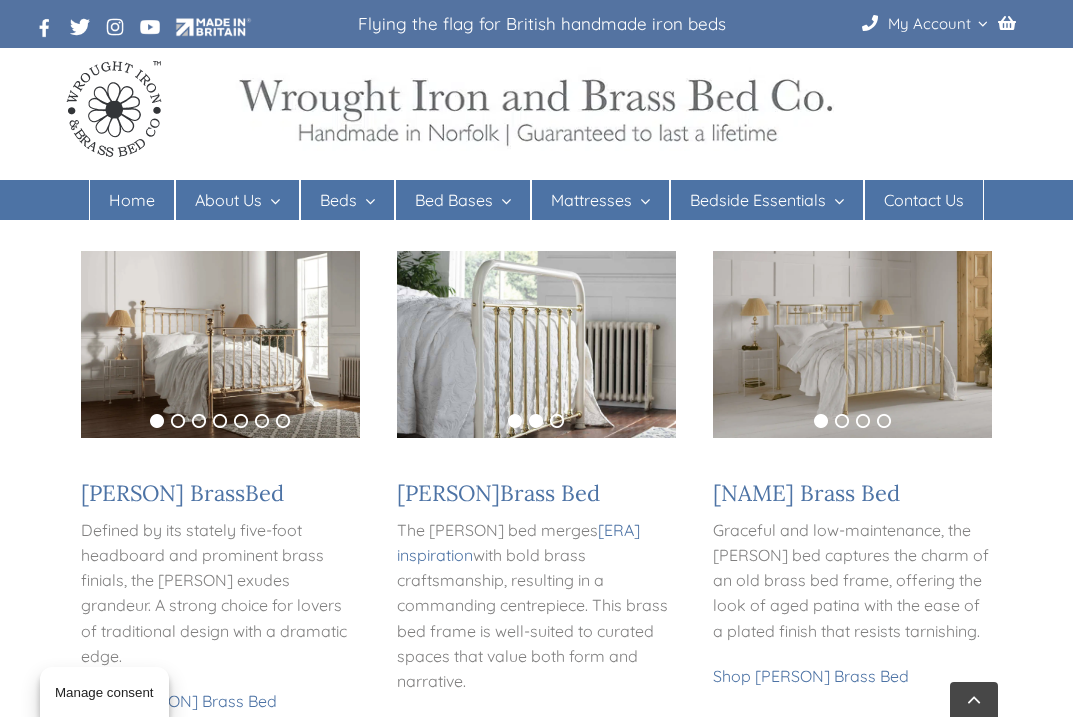 click on "2" at bounding box center [536, 421] 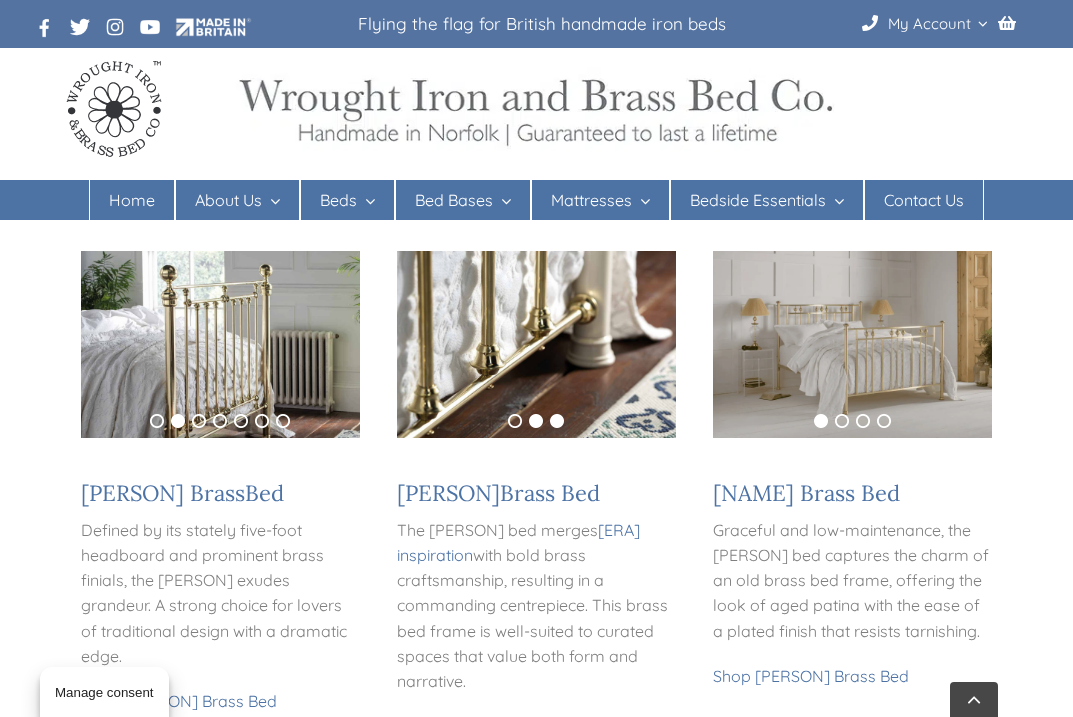 click on "3" at bounding box center (557, 421) 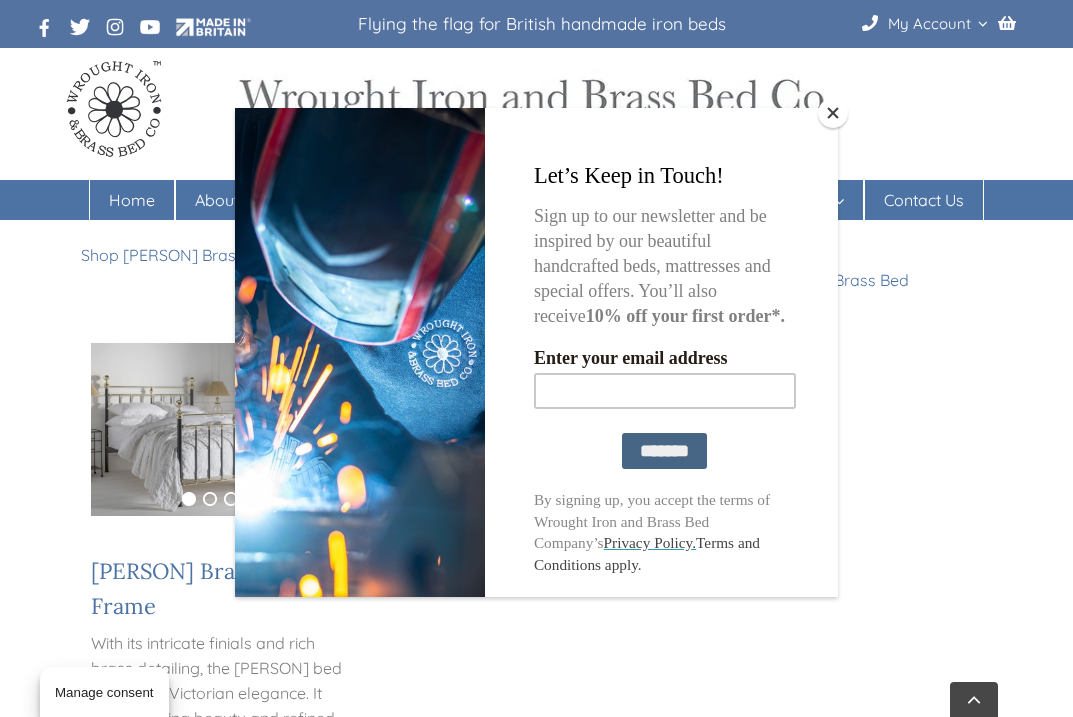 scroll, scrollTop: 2352, scrollLeft: 0, axis: vertical 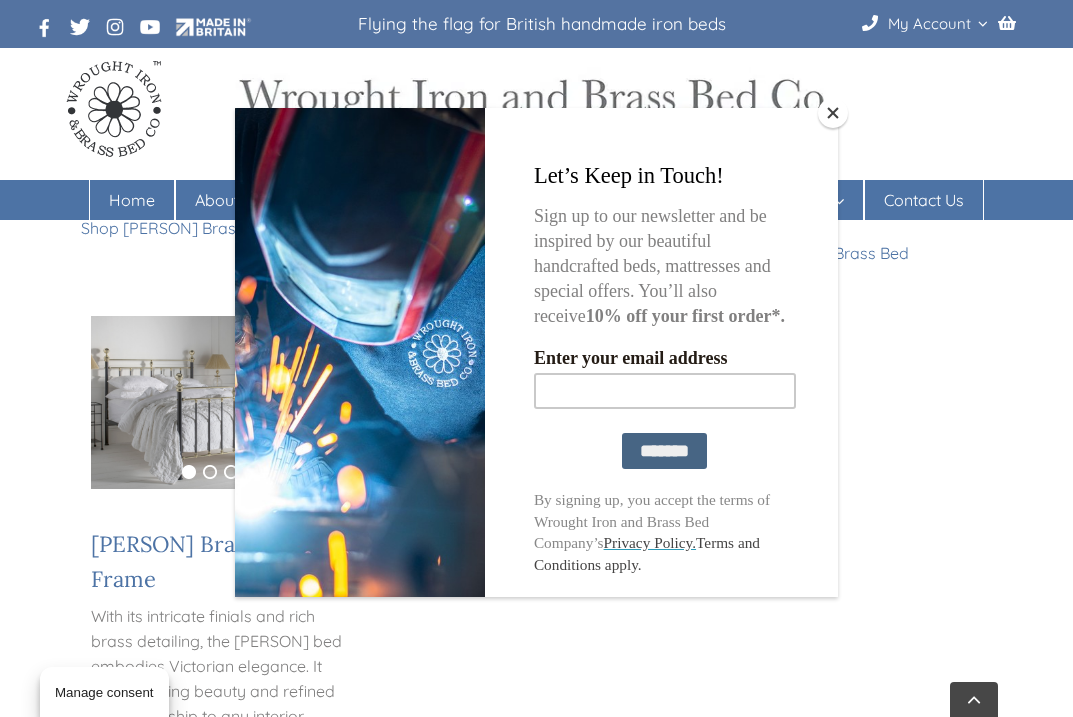 click at bounding box center (833, 113) 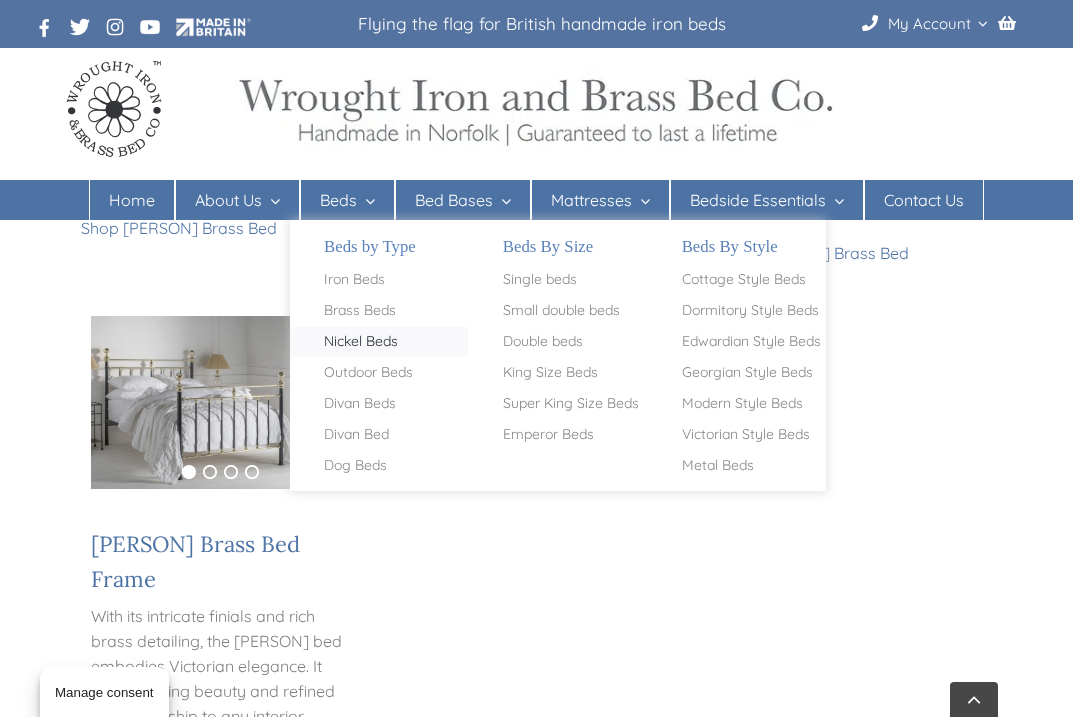 click on "Nickel Beds" at bounding box center [361, 342] 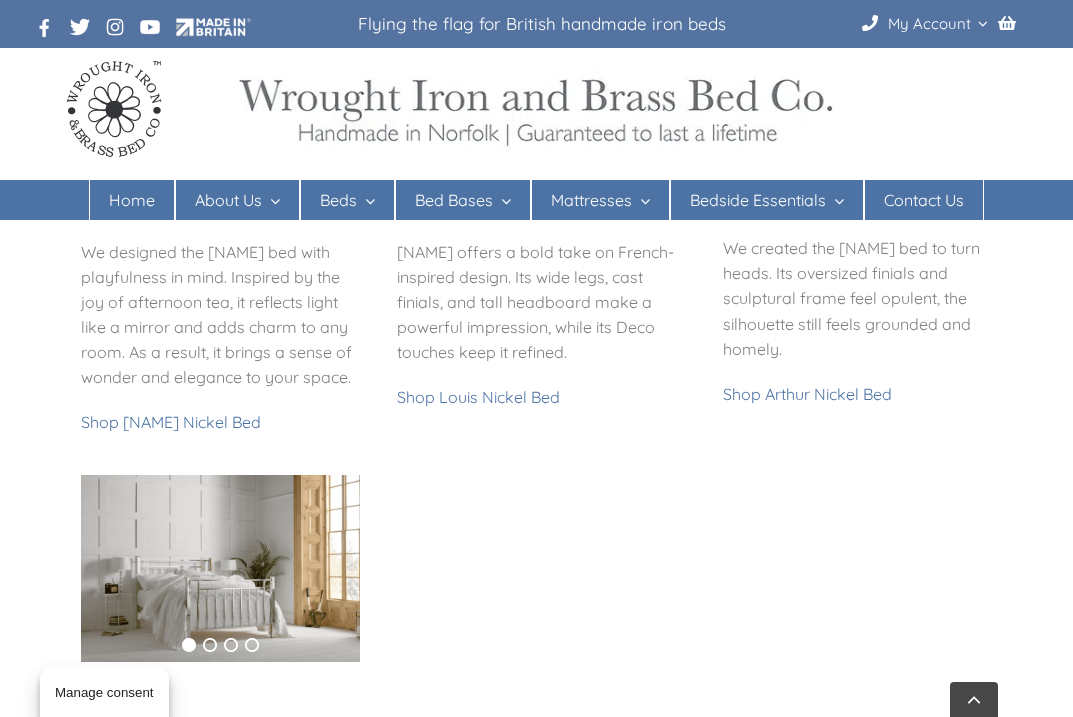 scroll, scrollTop: 626, scrollLeft: 0, axis: vertical 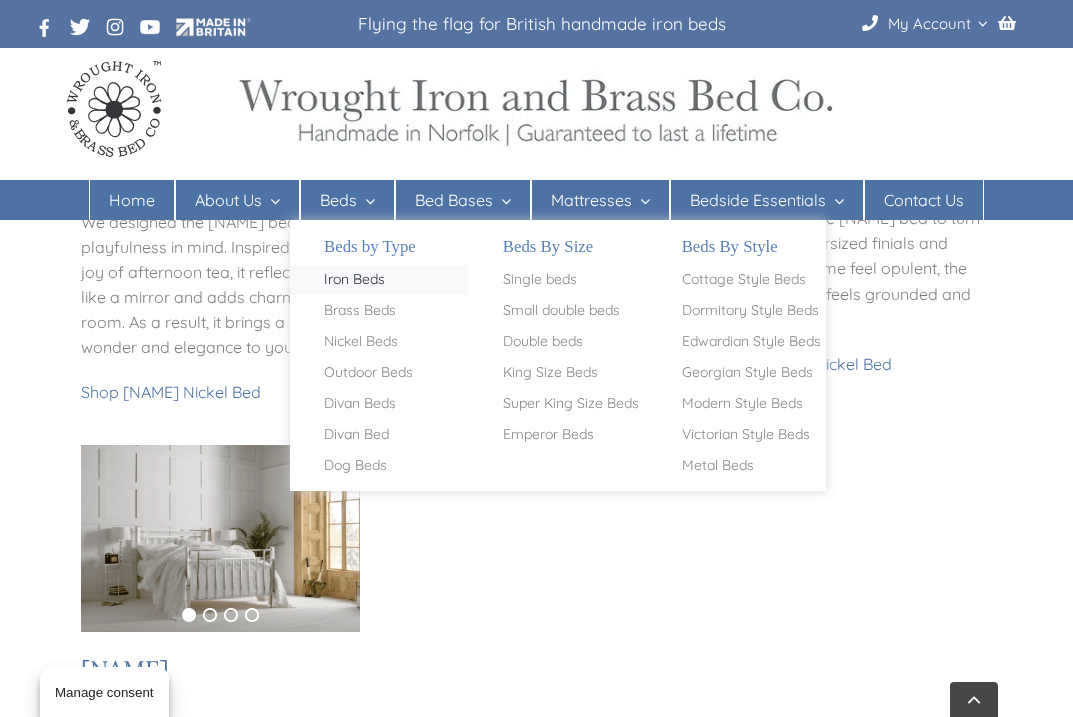 click on "Iron Beds" at bounding box center (354, 280) 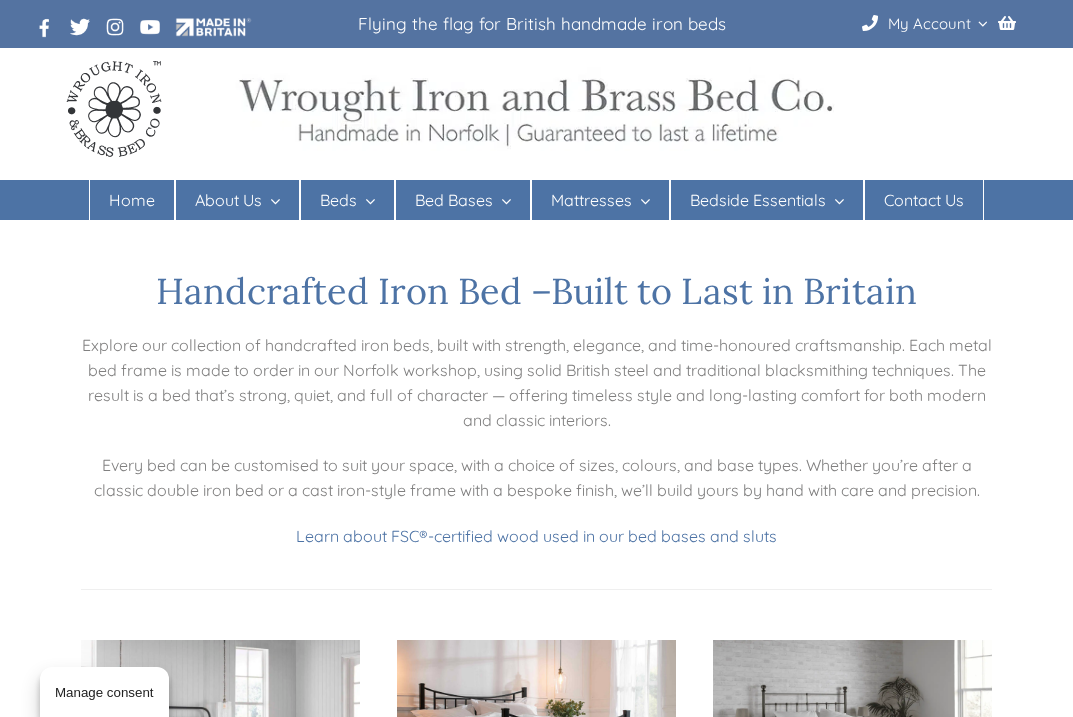 scroll, scrollTop: 184, scrollLeft: 0, axis: vertical 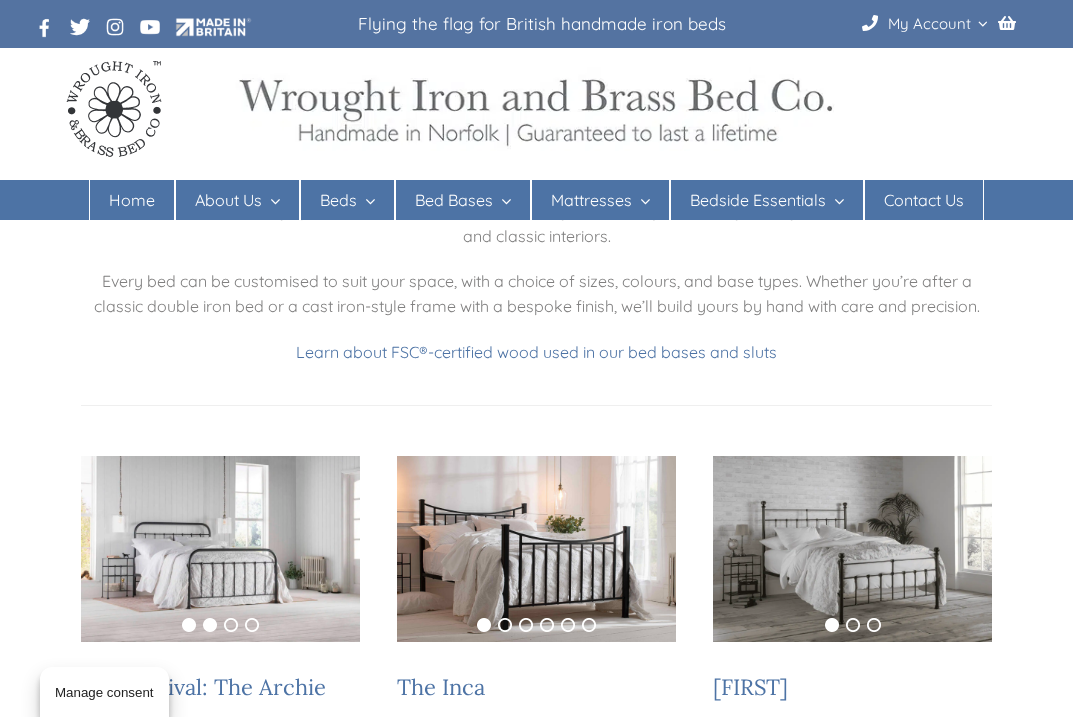 click on "2" at bounding box center (210, 625) 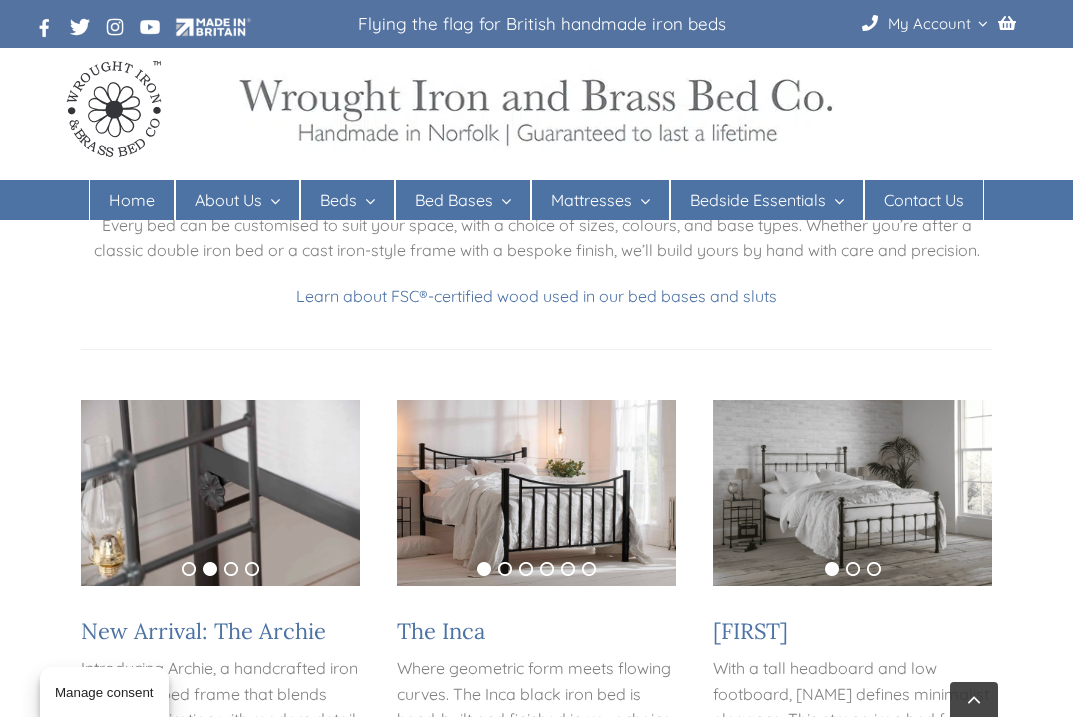 scroll, scrollTop: 261, scrollLeft: 0, axis: vertical 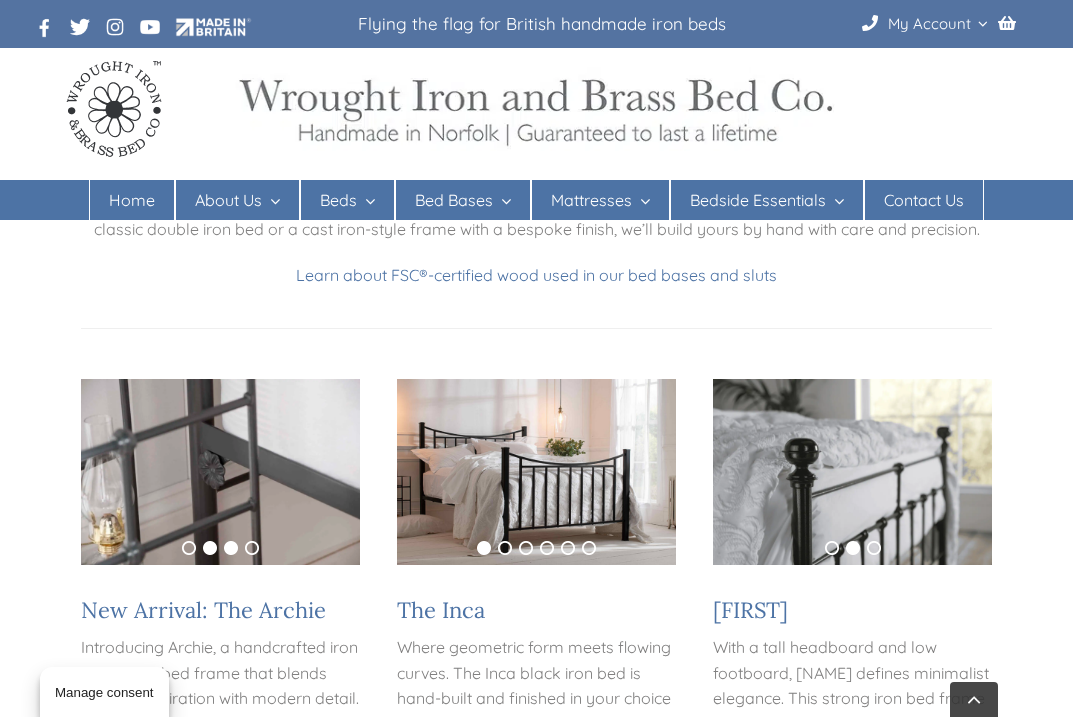 click on "3" at bounding box center (231, 548) 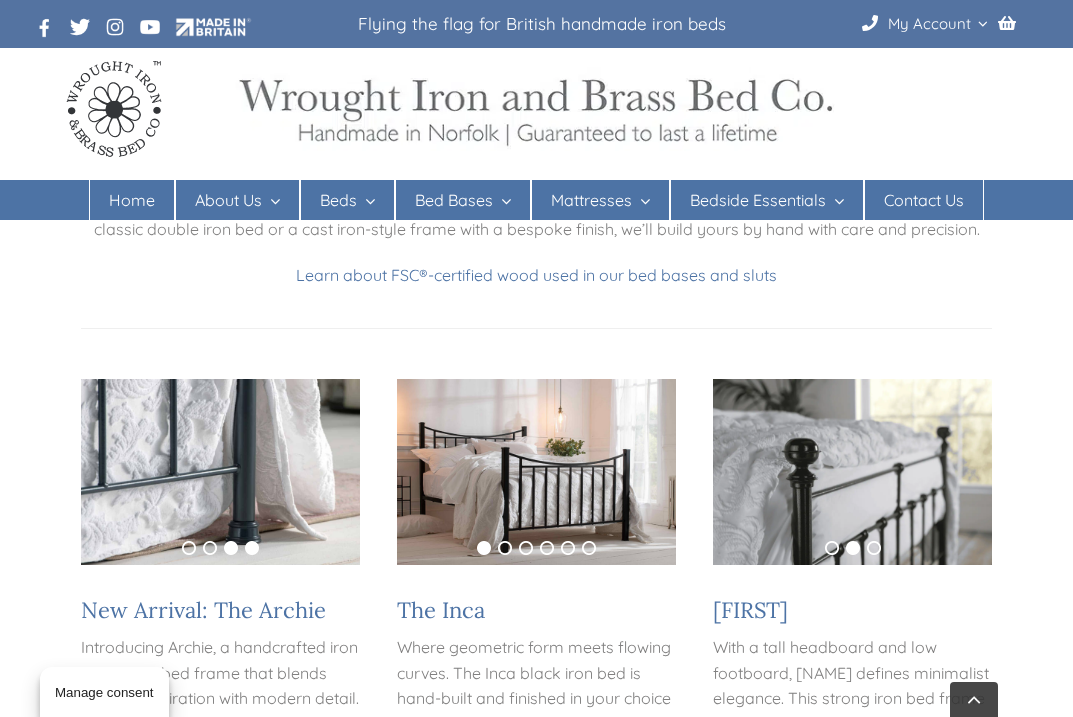 click on "4" at bounding box center [252, 548] 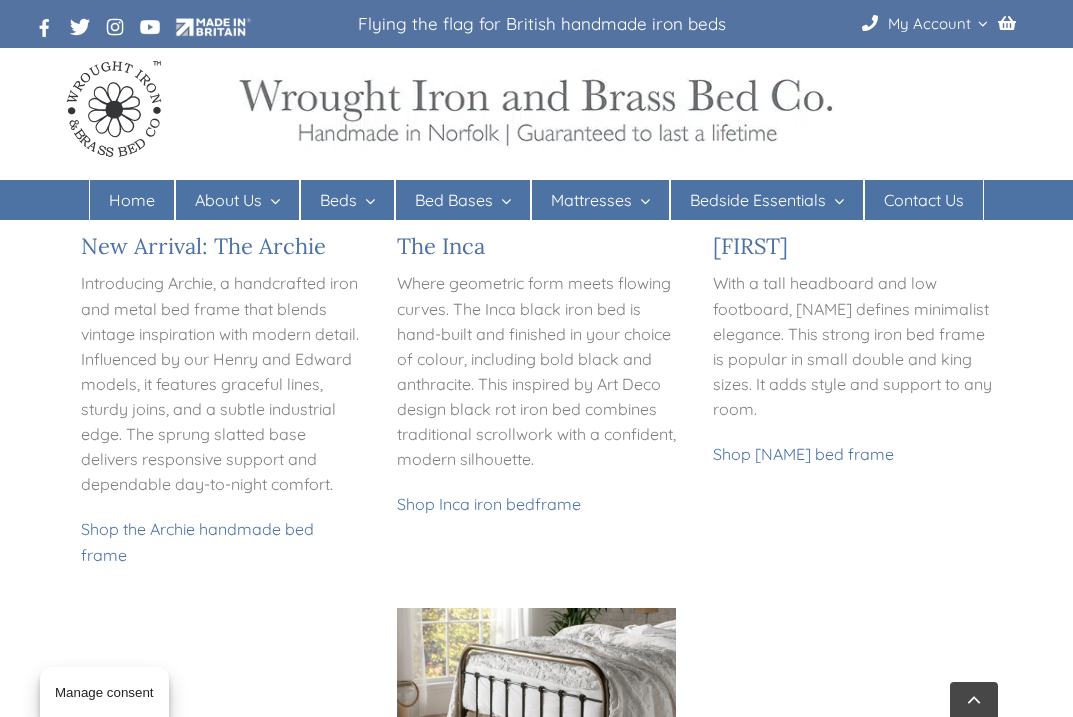 scroll, scrollTop: 858, scrollLeft: 0, axis: vertical 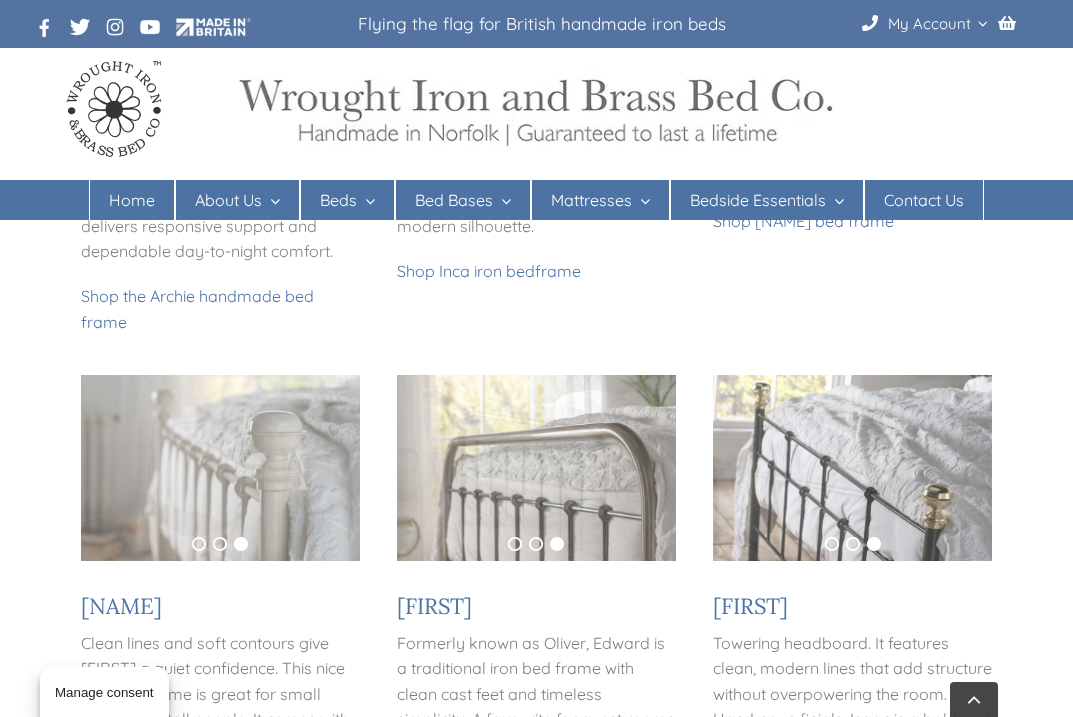 click on "3" at bounding box center (557, 544) 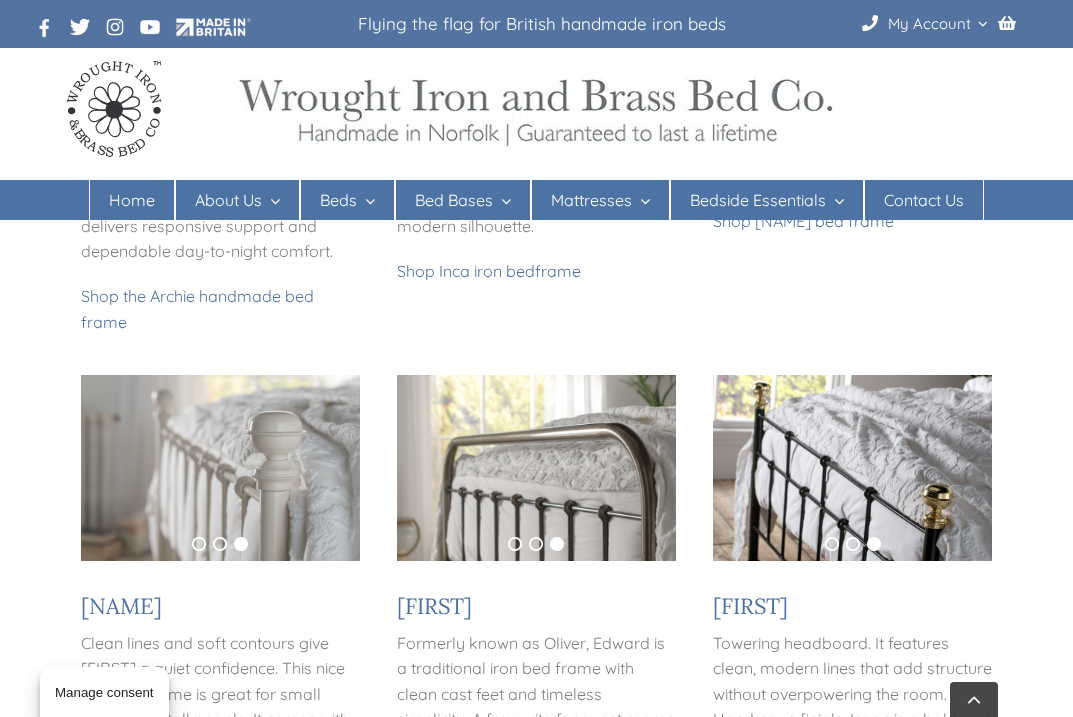 click on "3" at bounding box center (557, 544) 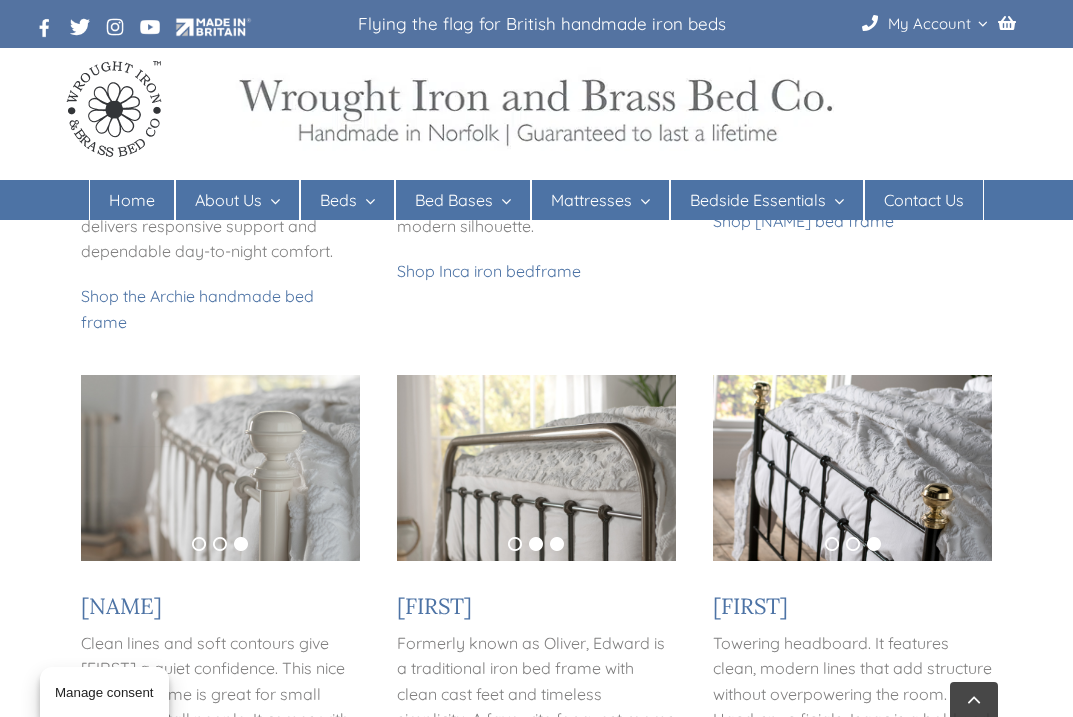click on "2" at bounding box center [536, 544] 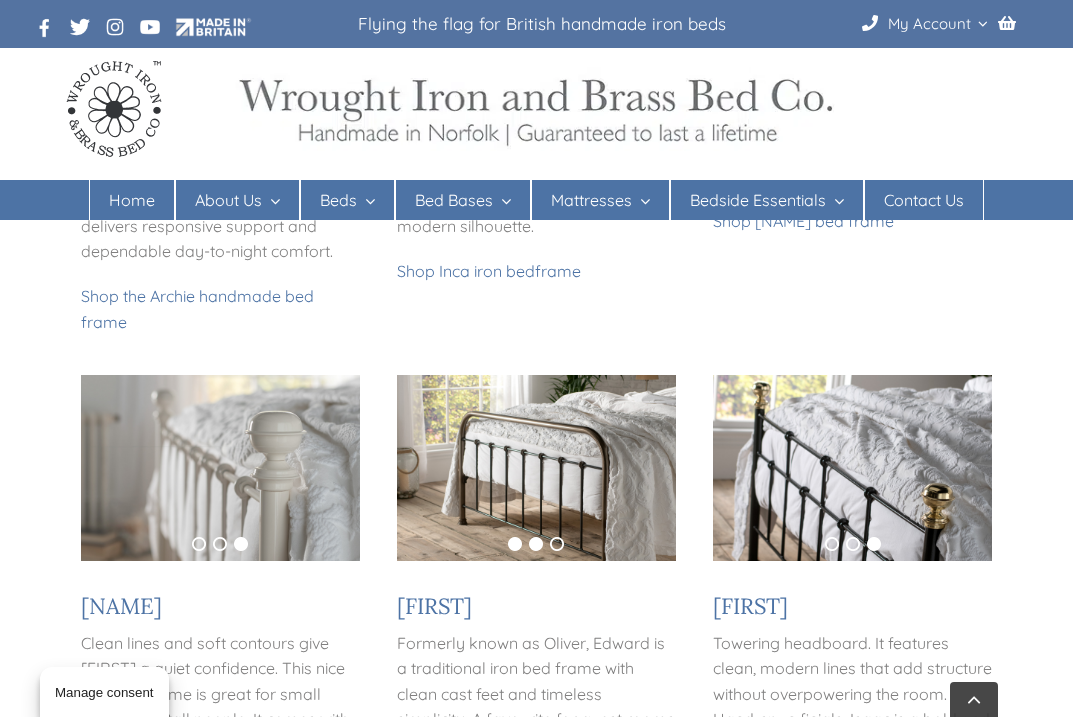 click on "1" at bounding box center [515, 544] 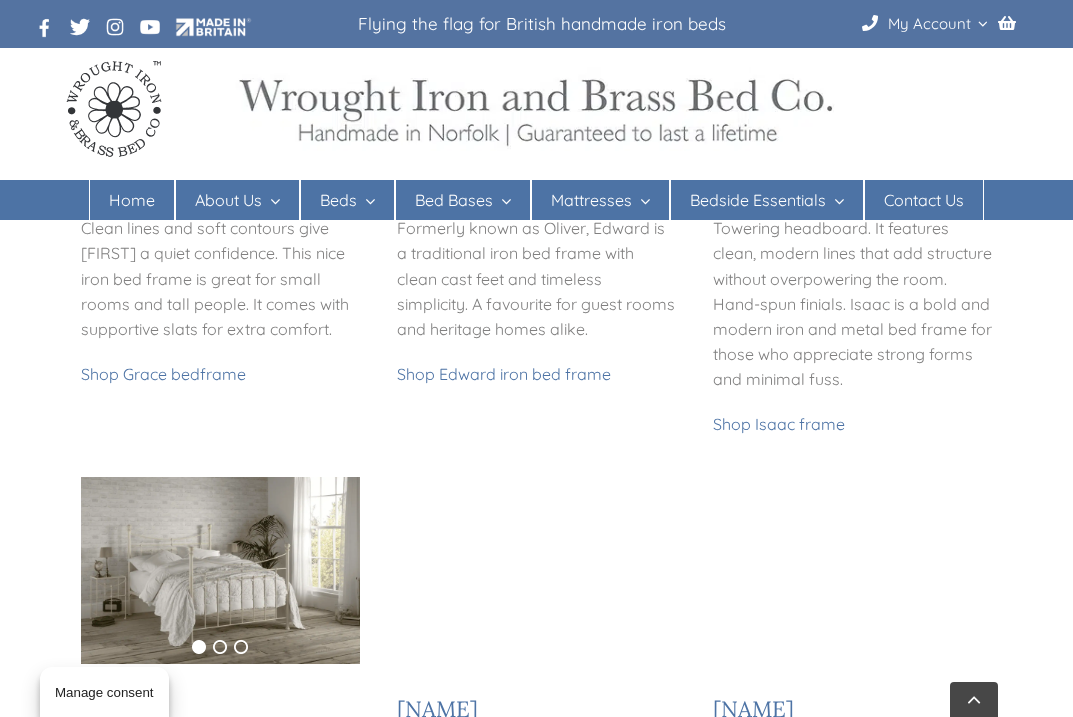 scroll, scrollTop: 1390, scrollLeft: 0, axis: vertical 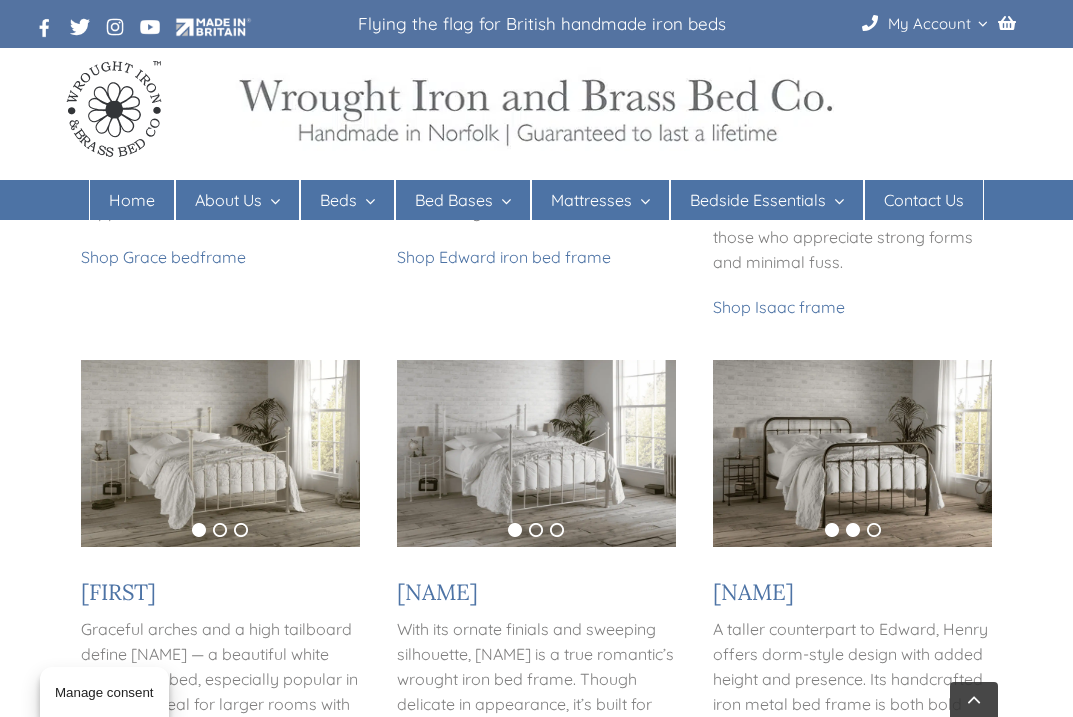 click on "2" at bounding box center [853, 530] 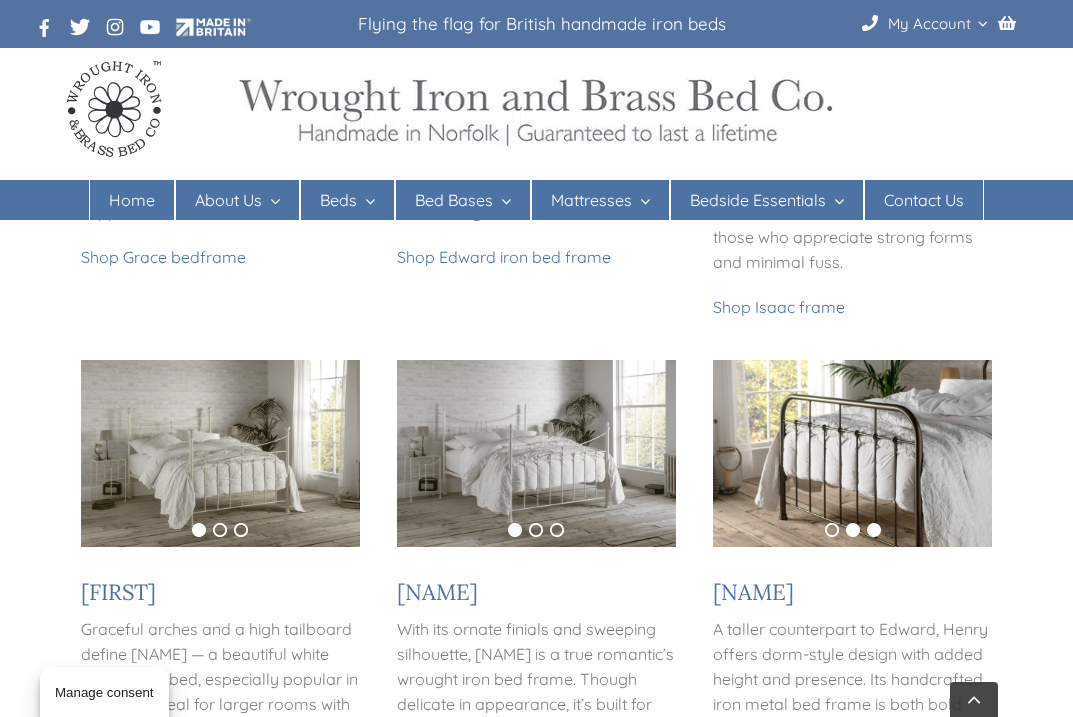 click on "3" at bounding box center (874, 530) 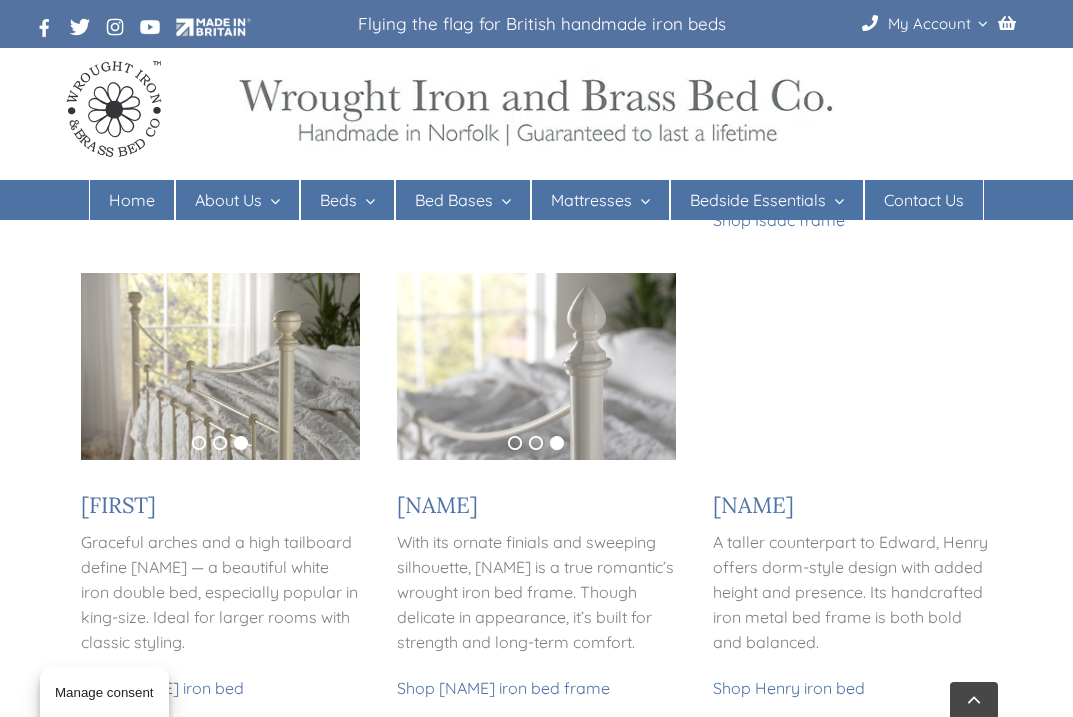 scroll, scrollTop: 1481, scrollLeft: 0, axis: vertical 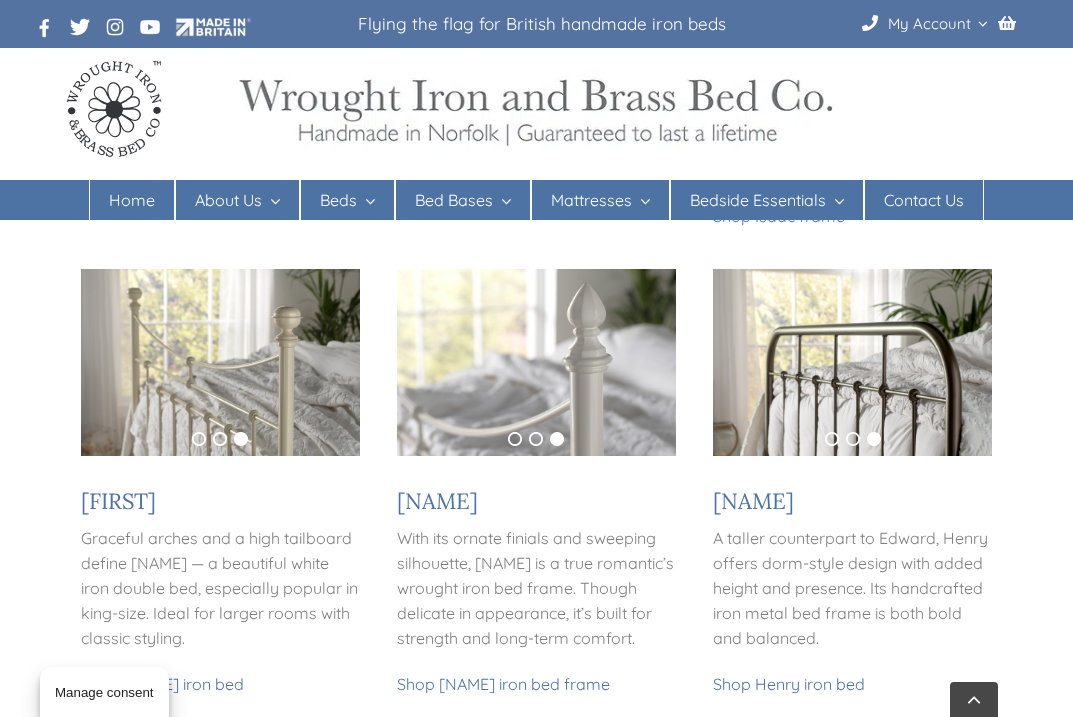 click at bounding box center (853, 362) 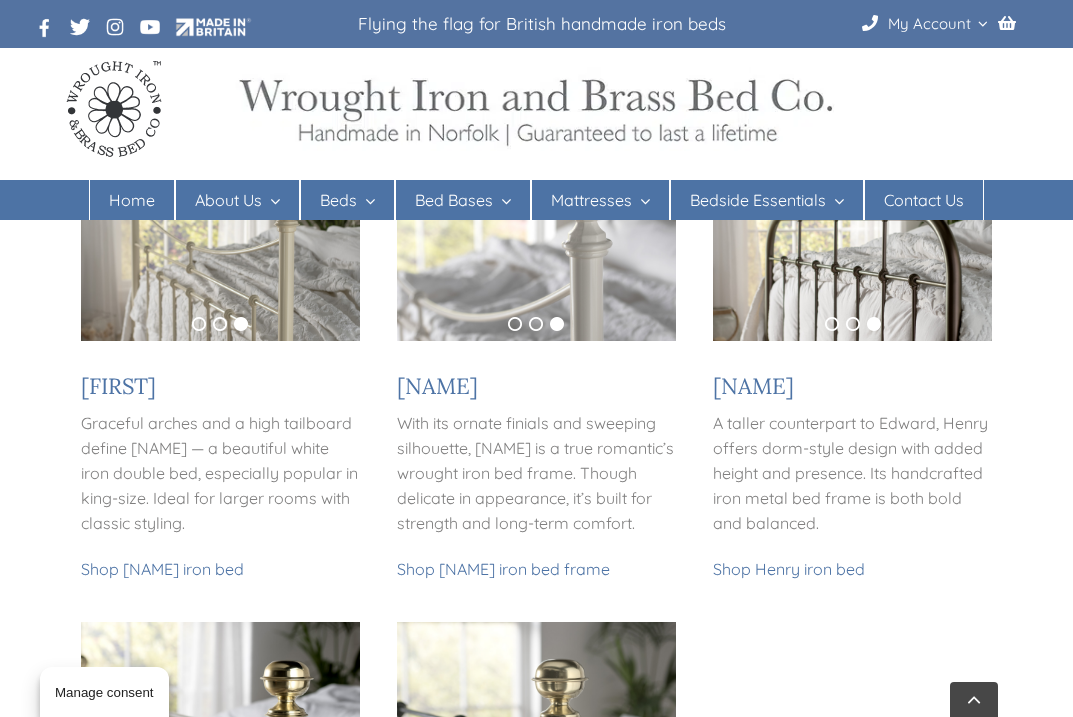 scroll, scrollTop: 1628, scrollLeft: 0, axis: vertical 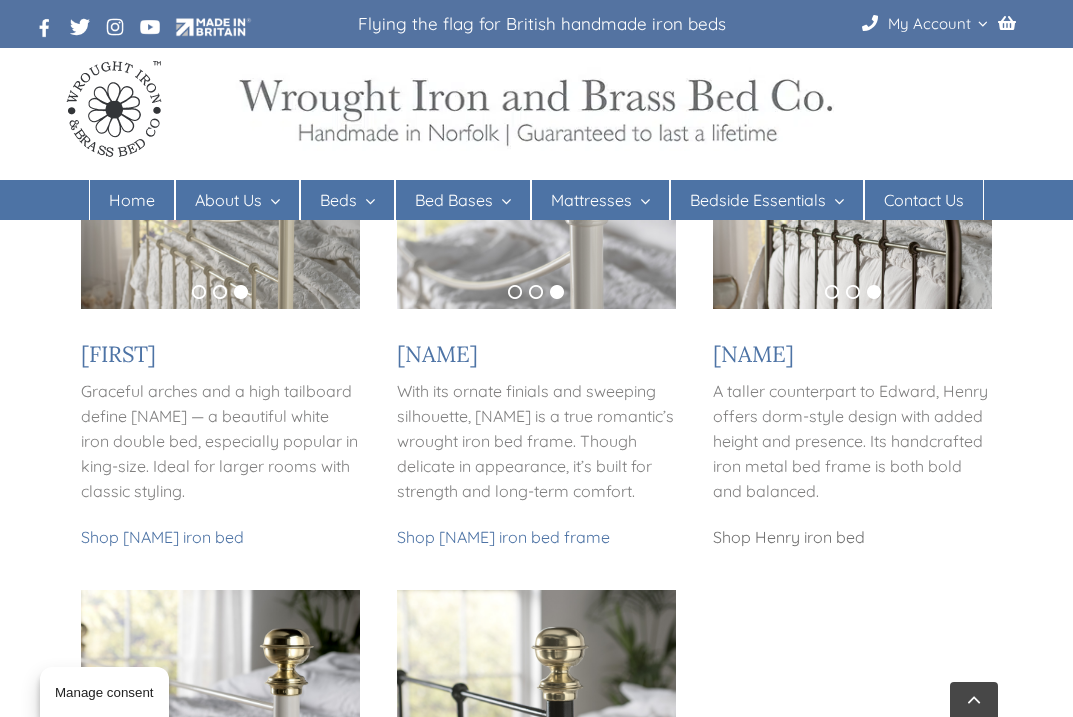 click on "Shop Henry iron bed" at bounding box center [789, 537] 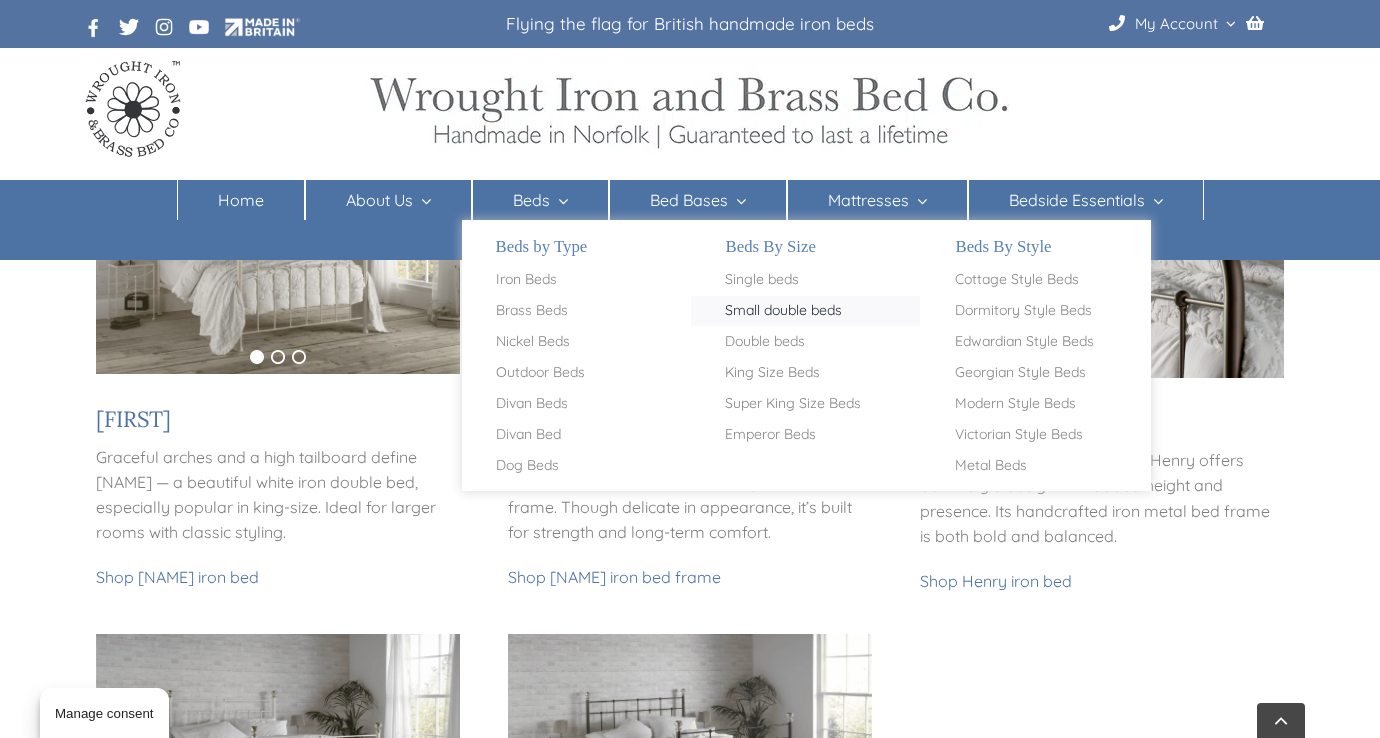 scroll, scrollTop: 1615, scrollLeft: 0, axis: vertical 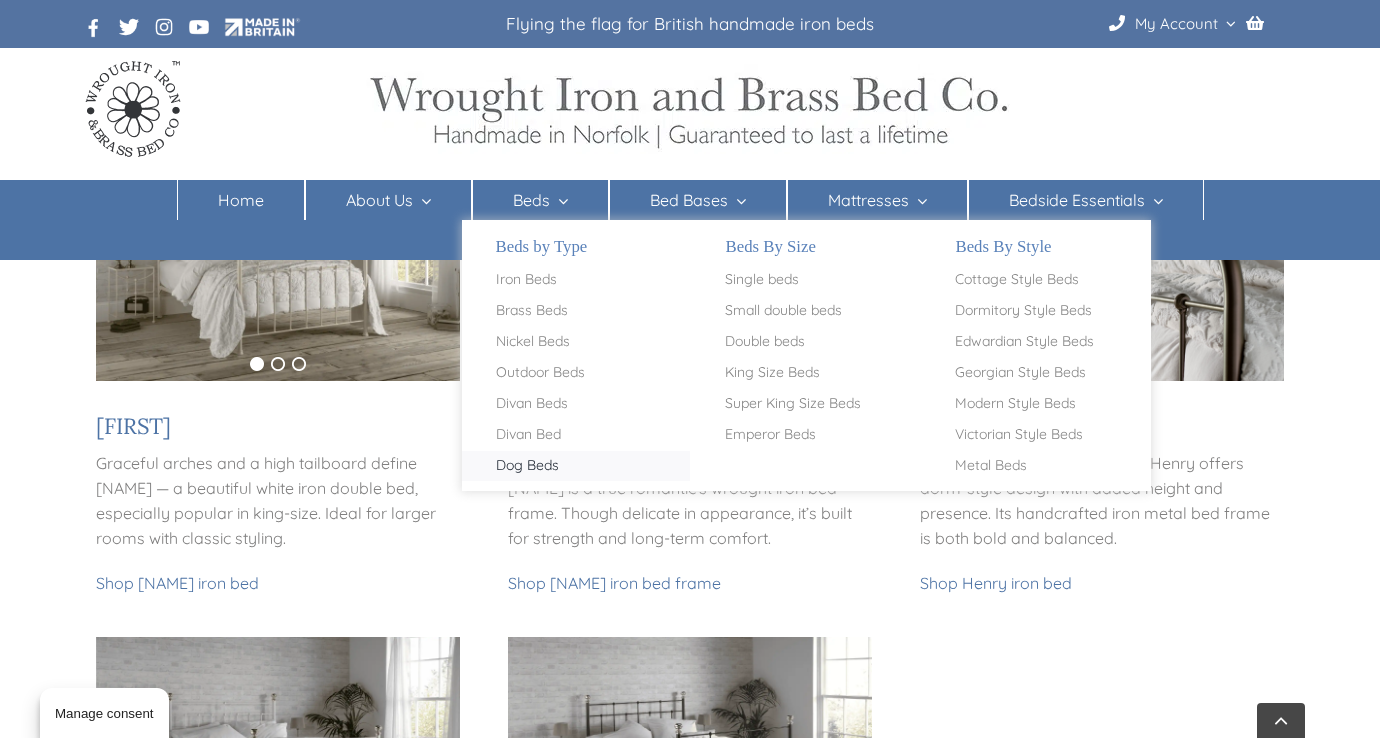 click on "Dog Beds" at bounding box center (527, 466) 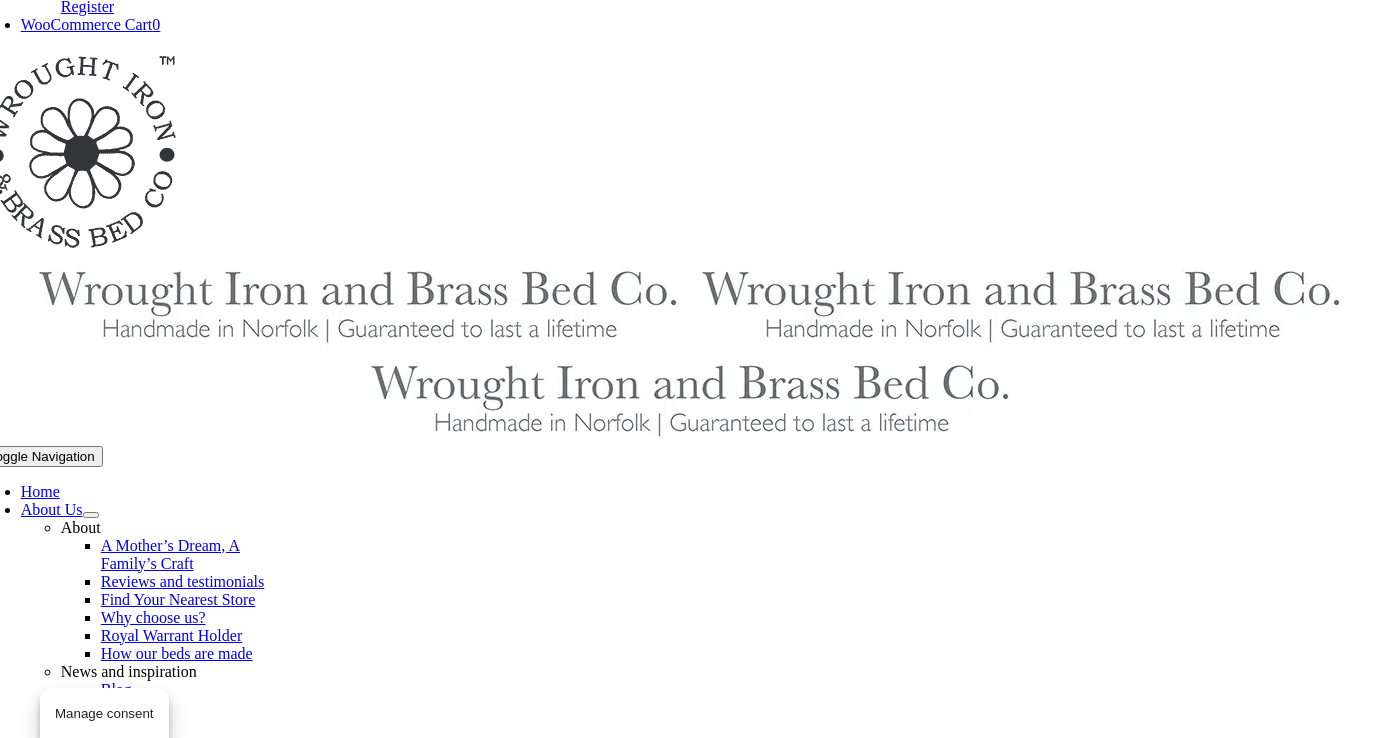 scroll, scrollTop: 0, scrollLeft: 0, axis: both 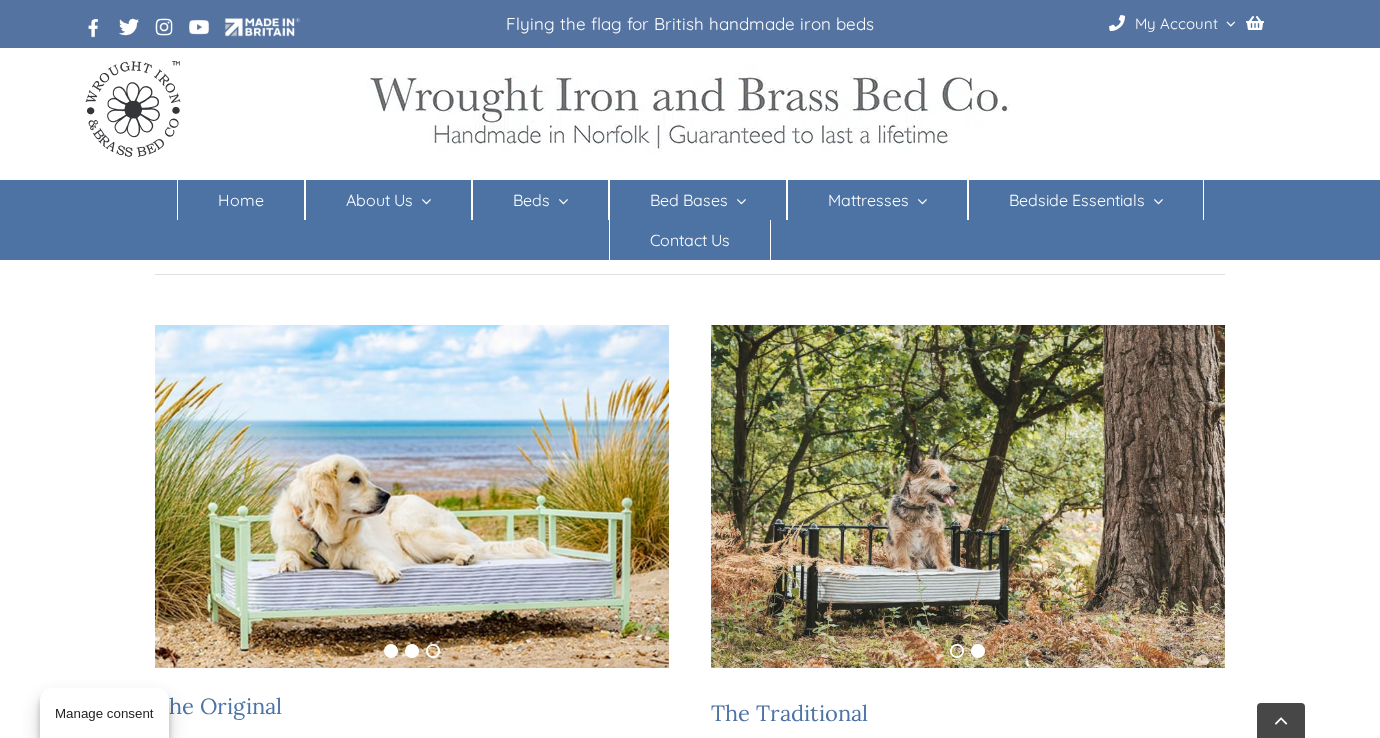 click on "2" at bounding box center [412, 651] 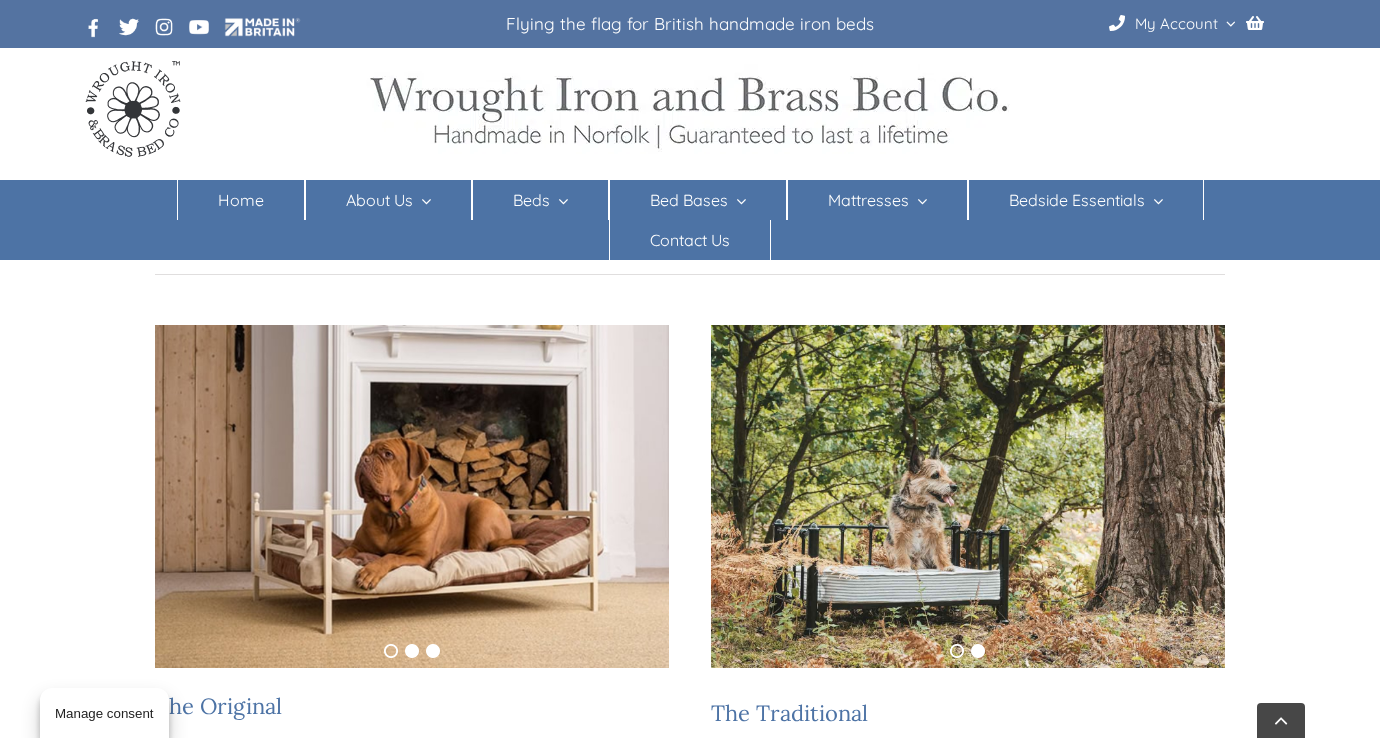 click on "3" at bounding box center [433, 651] 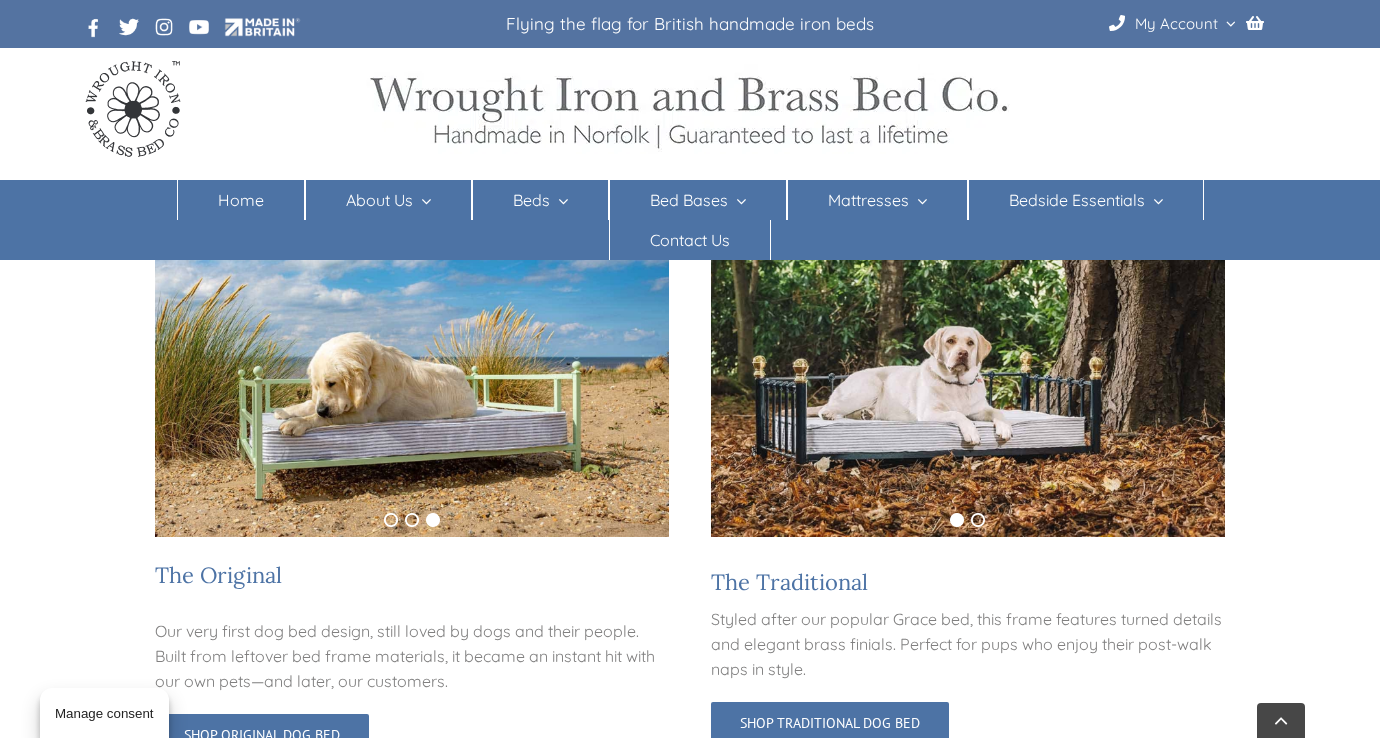 scroll, scrollTop: 862, scrollLeft: 0, axis: vertical 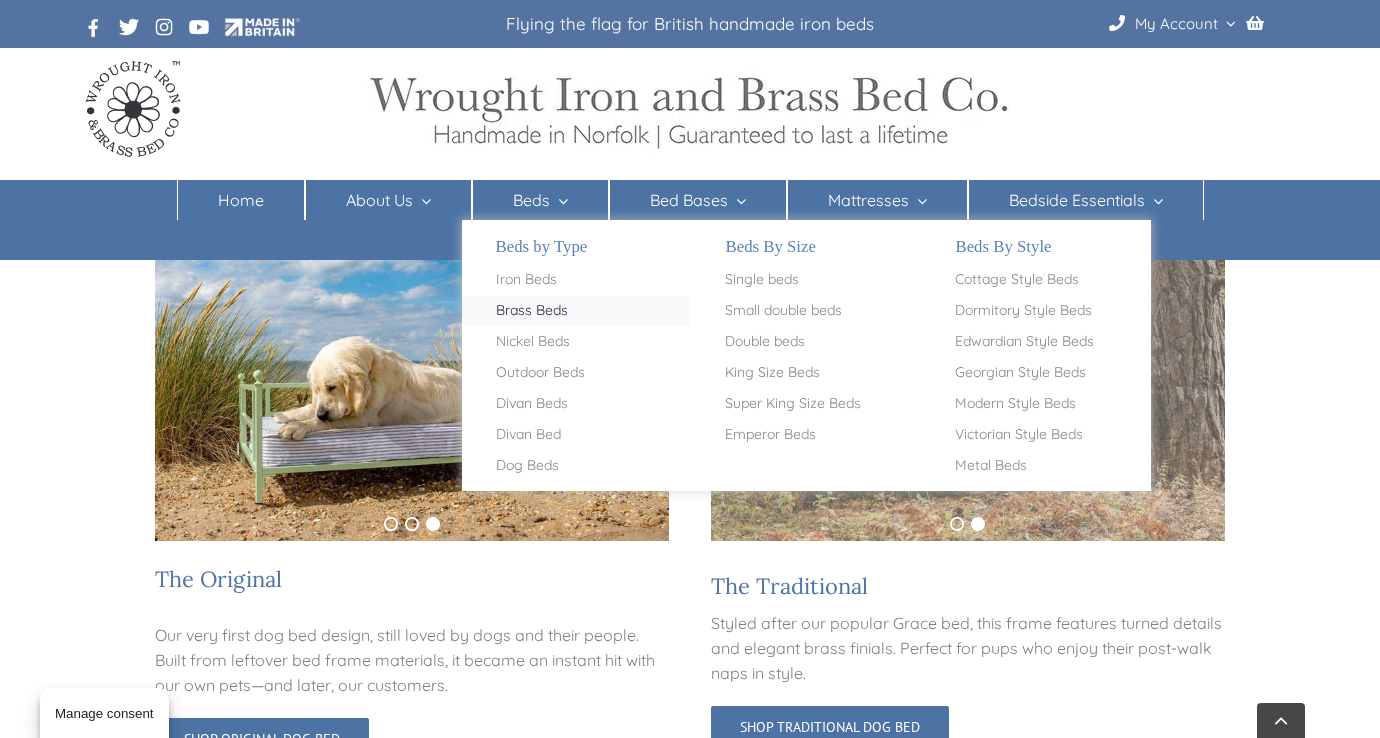 click on "Brass Beds" at bounding box center (532, 311) 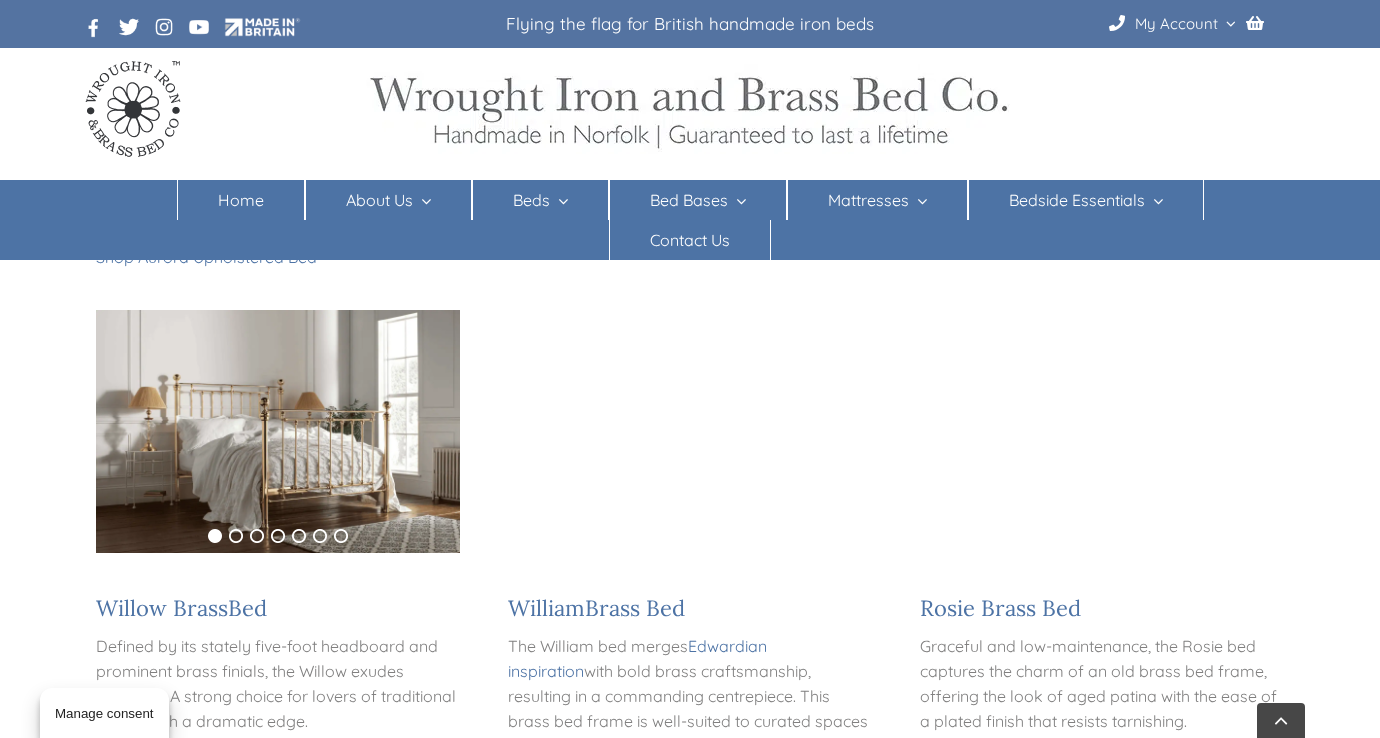 scroll, scrollTop: 770, scrollLeft: 0, axis: vertical 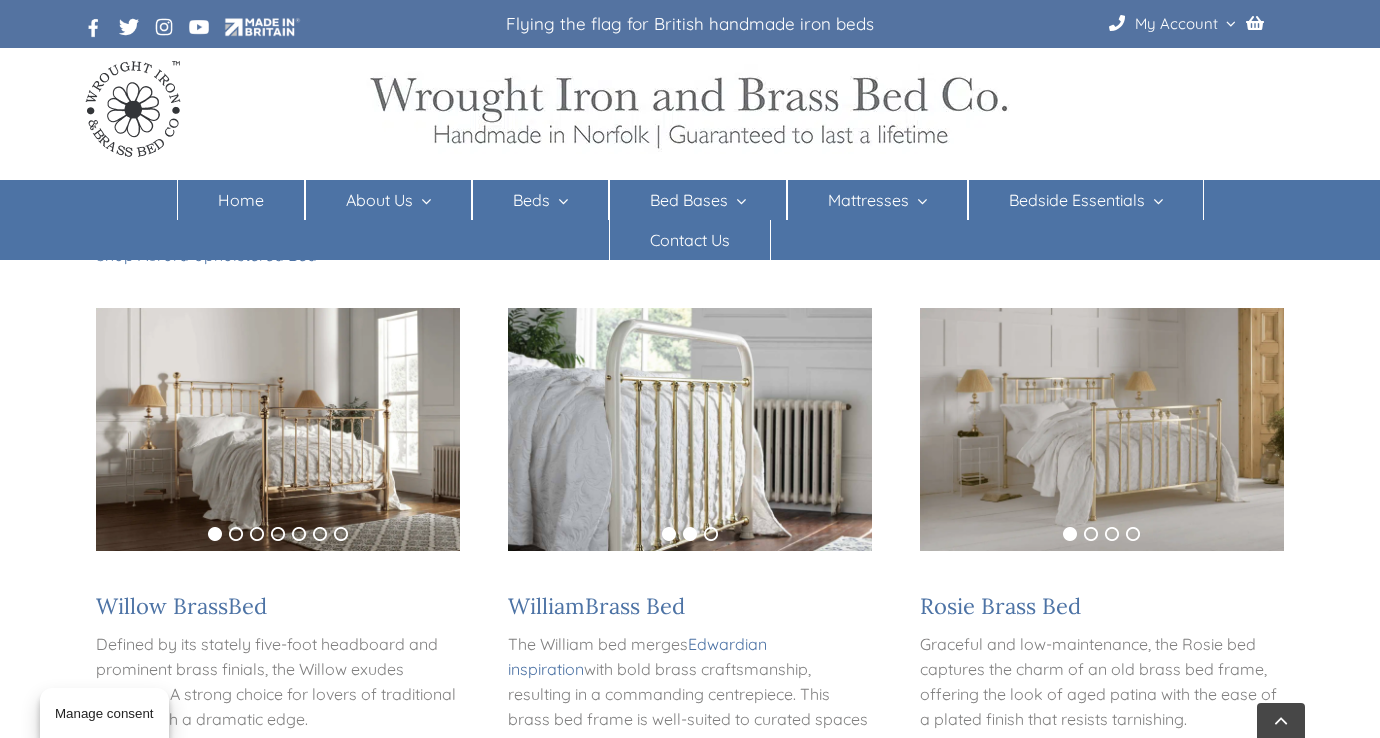 click on "2" at bounding box center [690, 534] 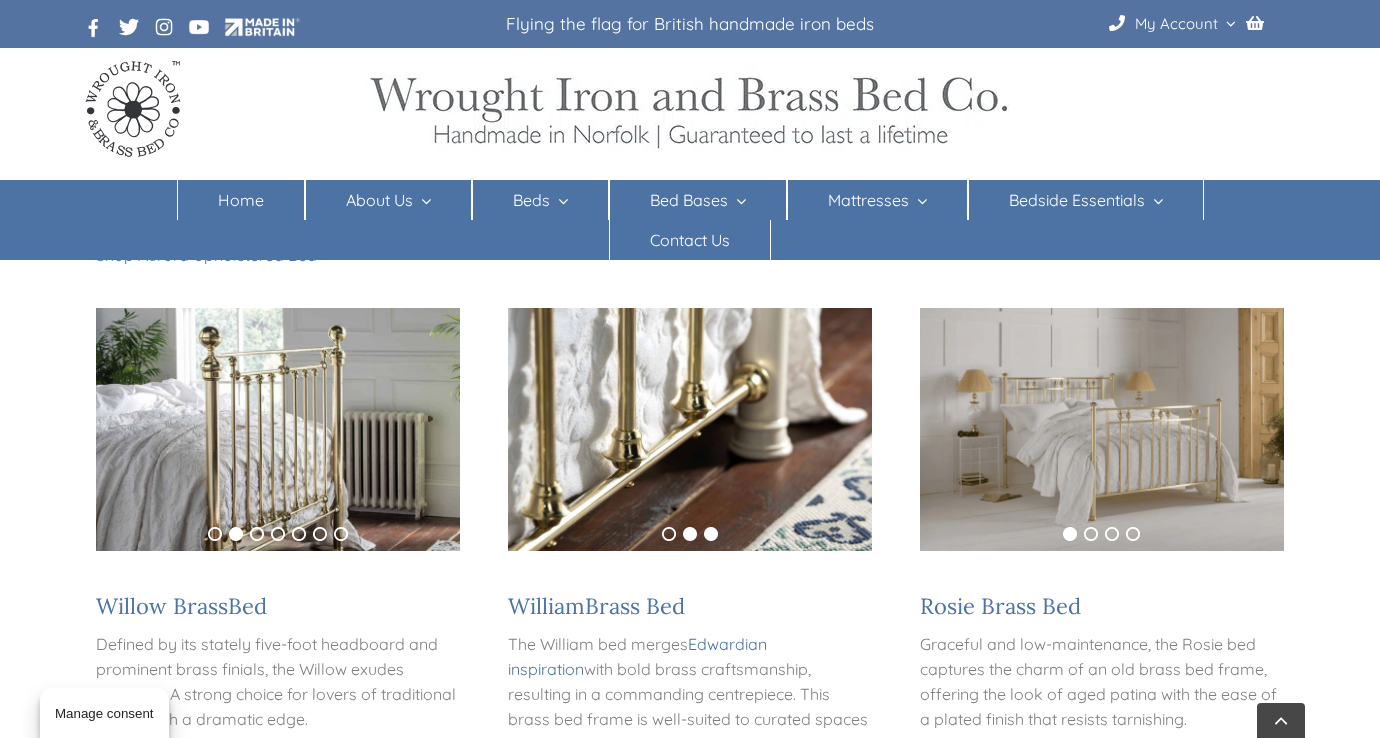 click on "3" at bounding box center (711, 534) 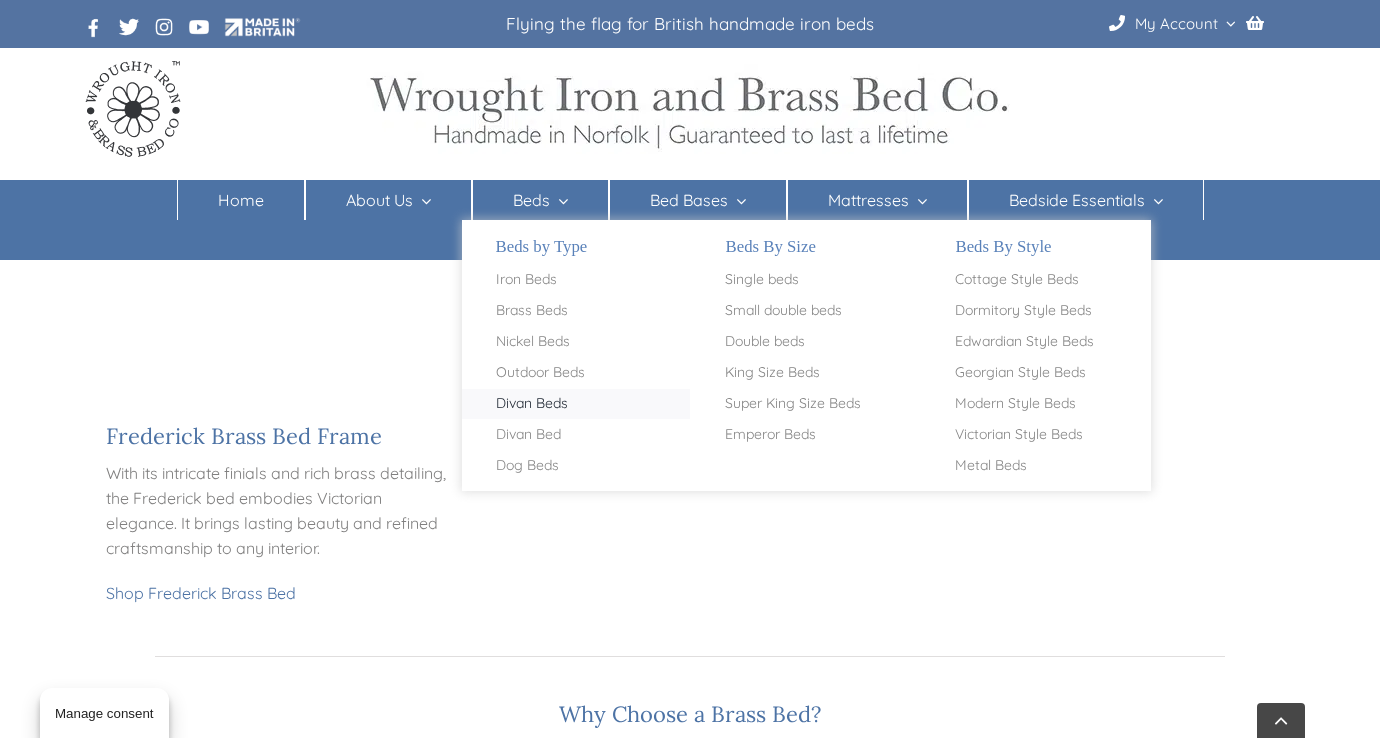 scroll, scrollTop: 2544, scrollLeft: 0, axis: vertical 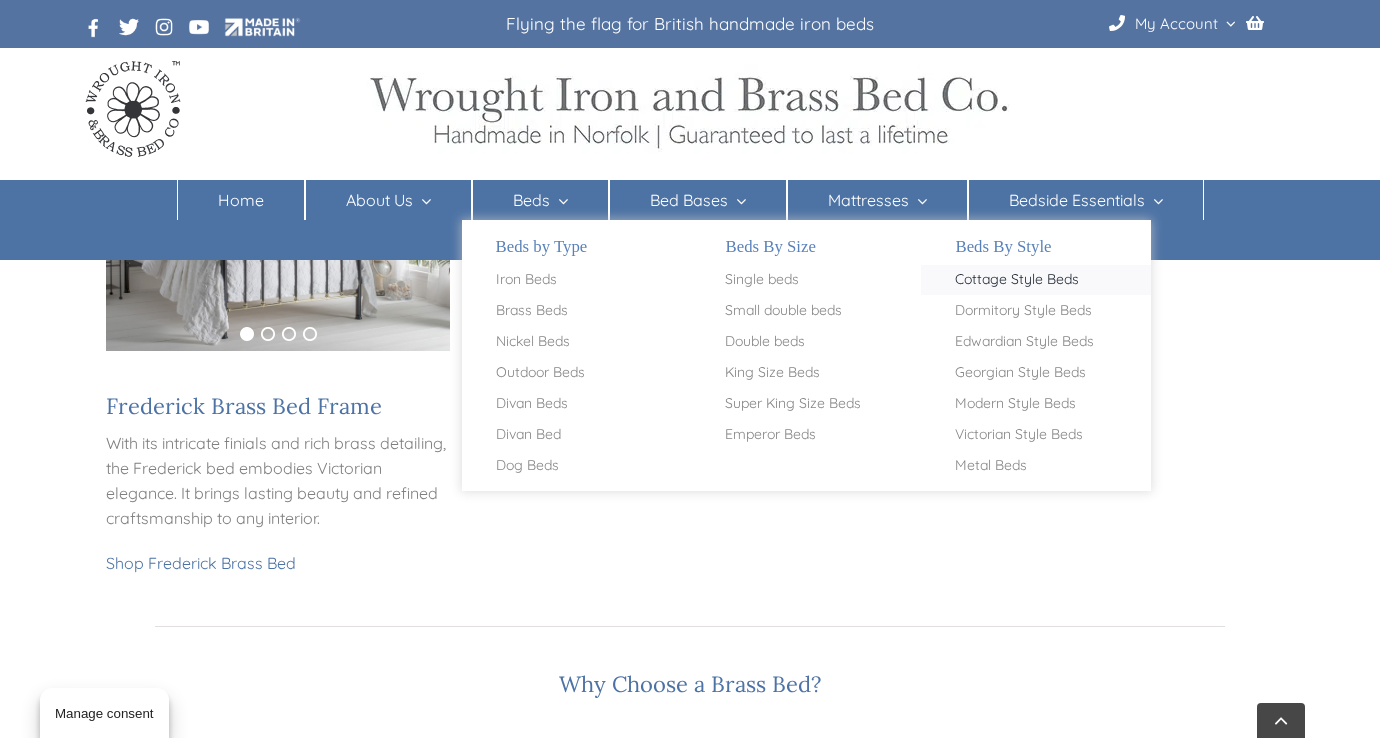 click on "Cottage Style Beds" at bounding box center (1017, 280) 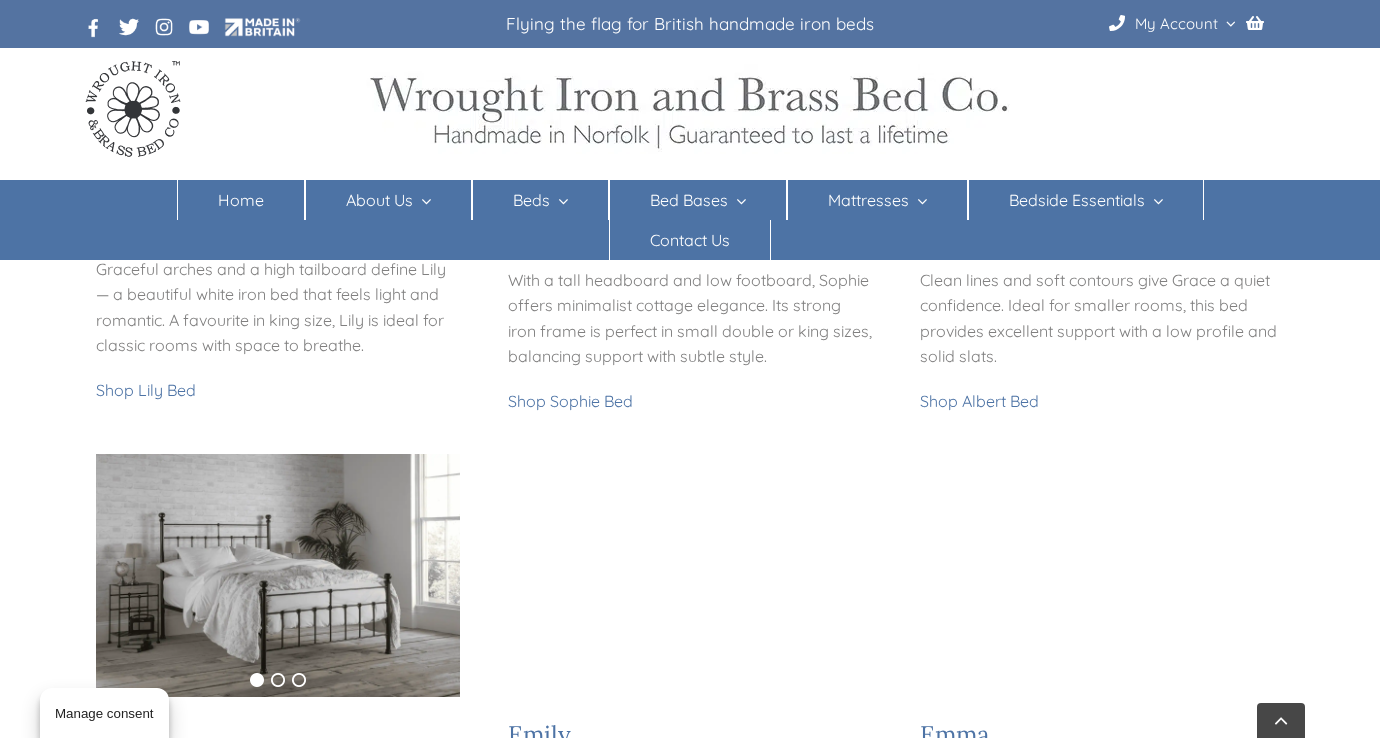 scroll, scrollTop: 1330, scrollLeft: 0, axis: vertical 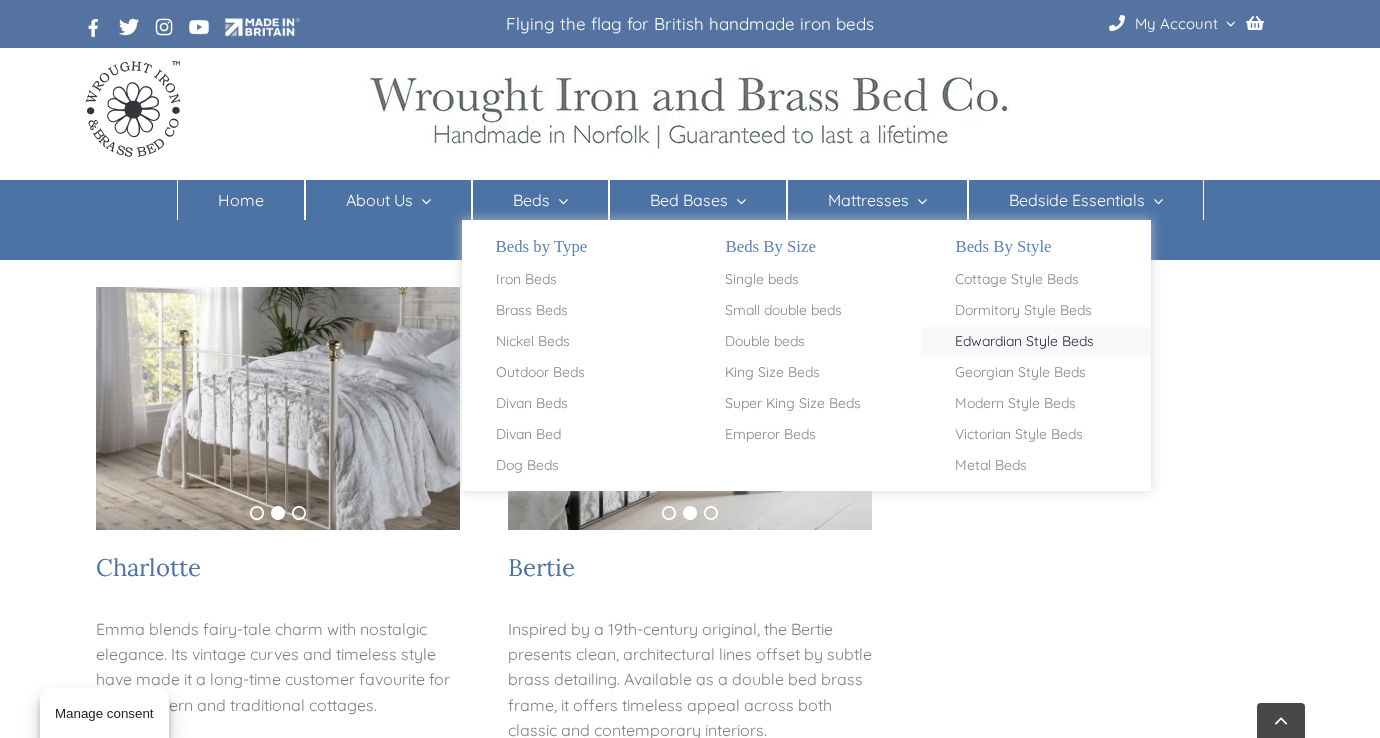 click on "Edwardian Style Beds" at bounding box center [1024, 342] 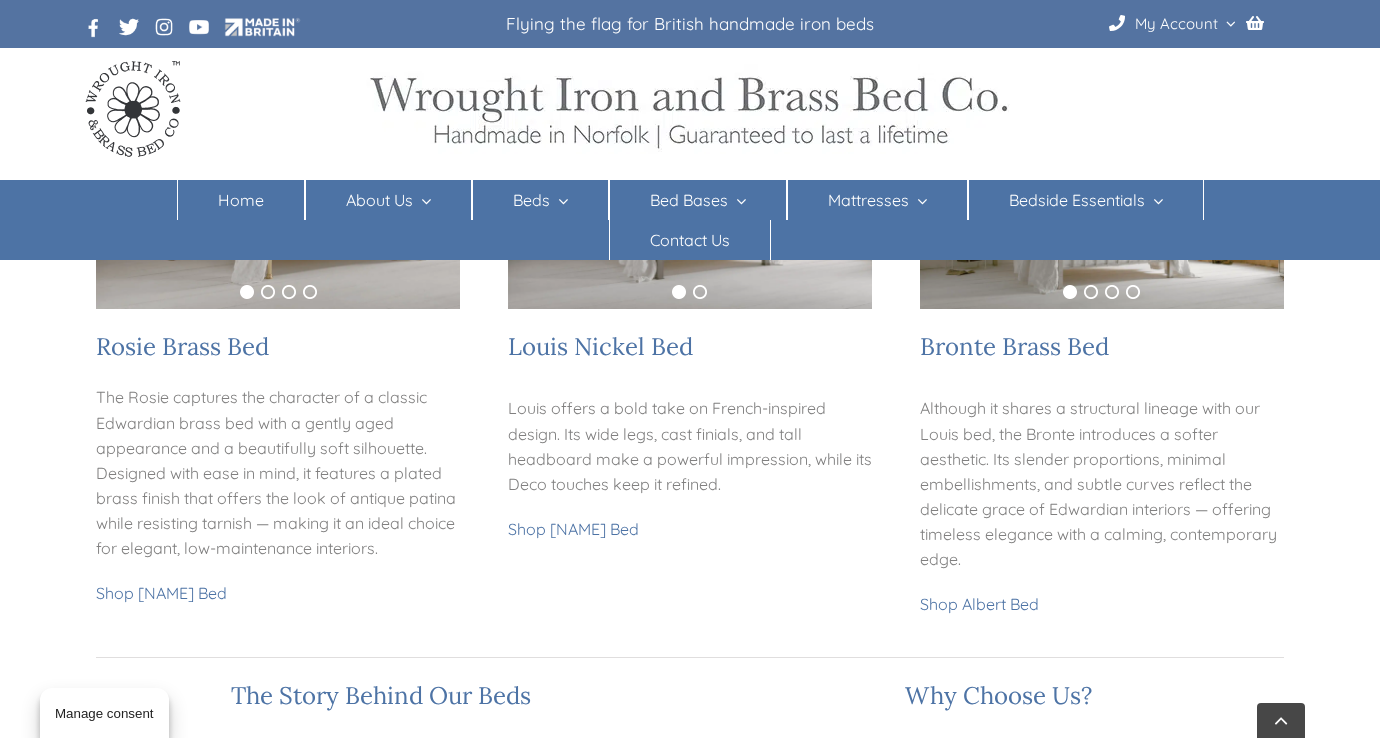 scroll, scrollTop: 770, scrollLeft: 0, axis: vertical 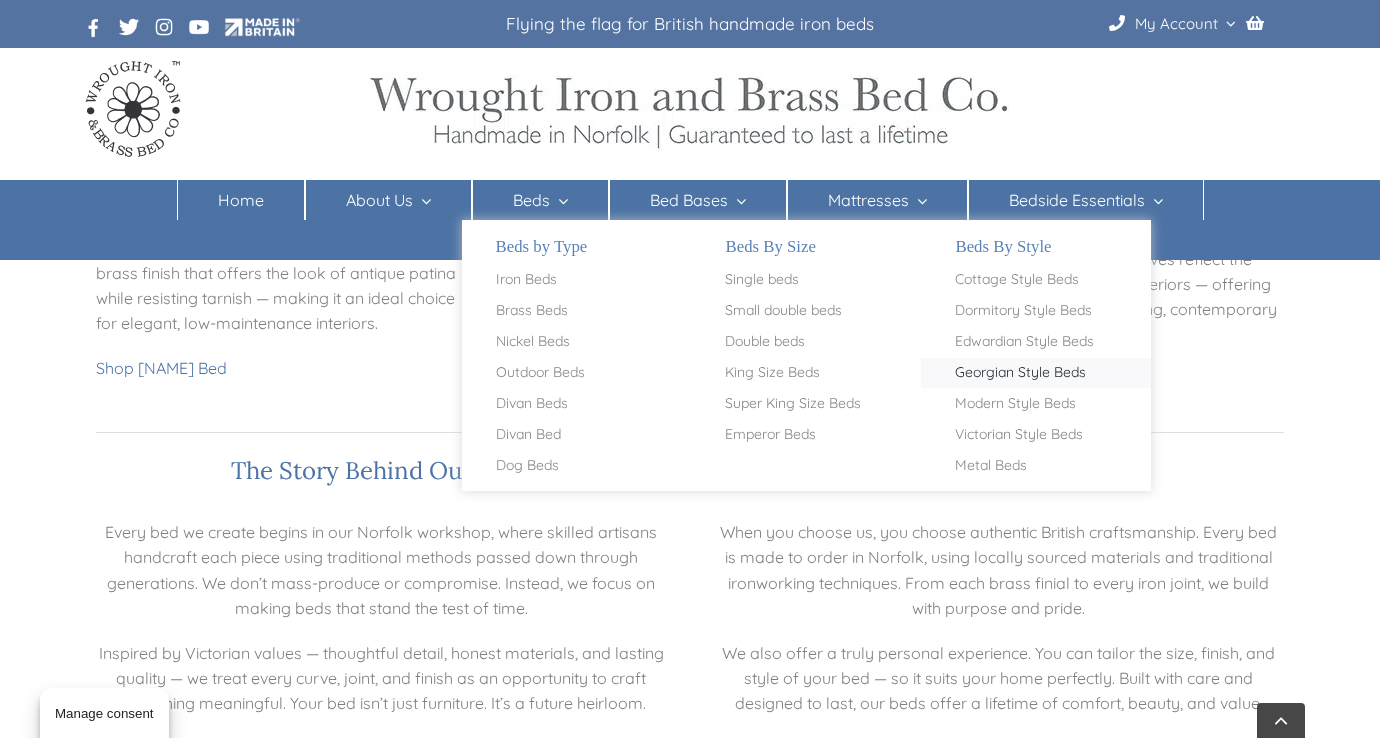 click on "Georgian Style Beds" at bounding box center (1020, 373) 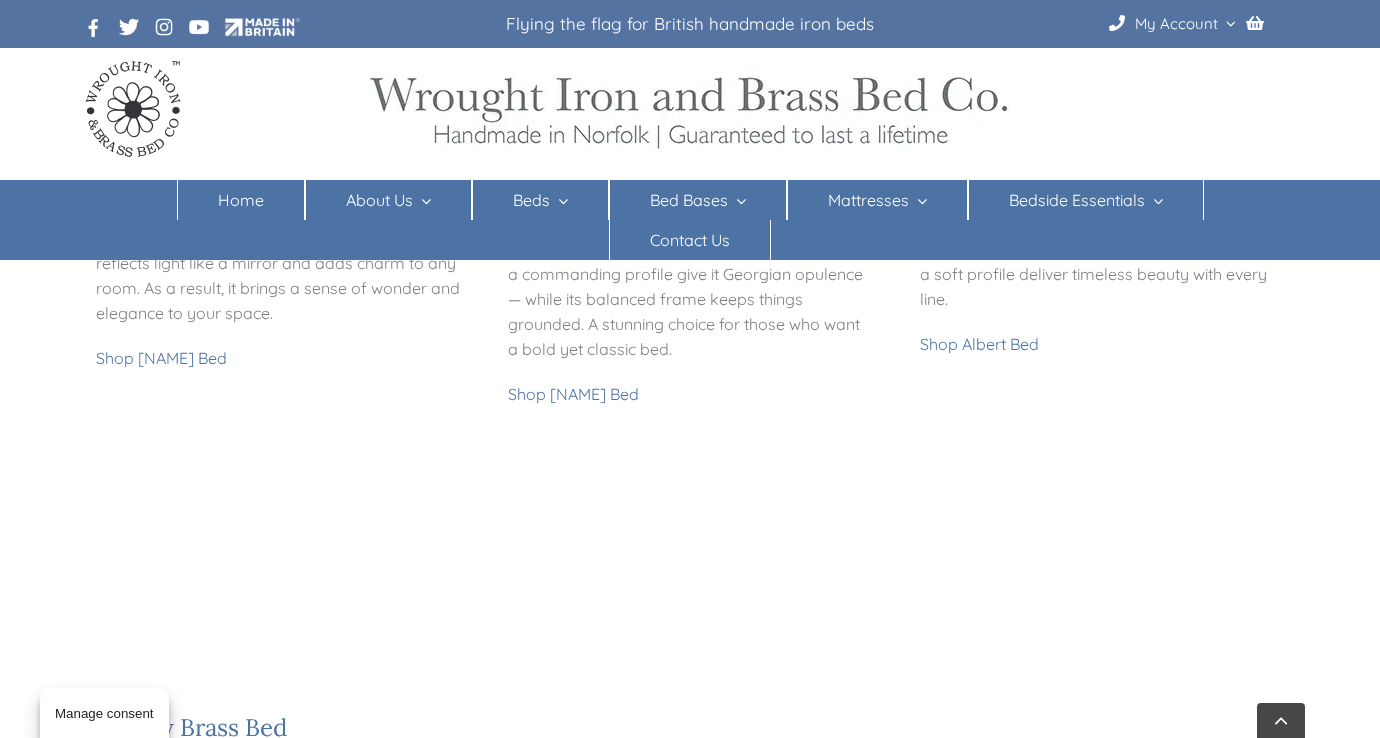 scroll, scrollTop: 898, scrollLeft: 0, axis: vertical 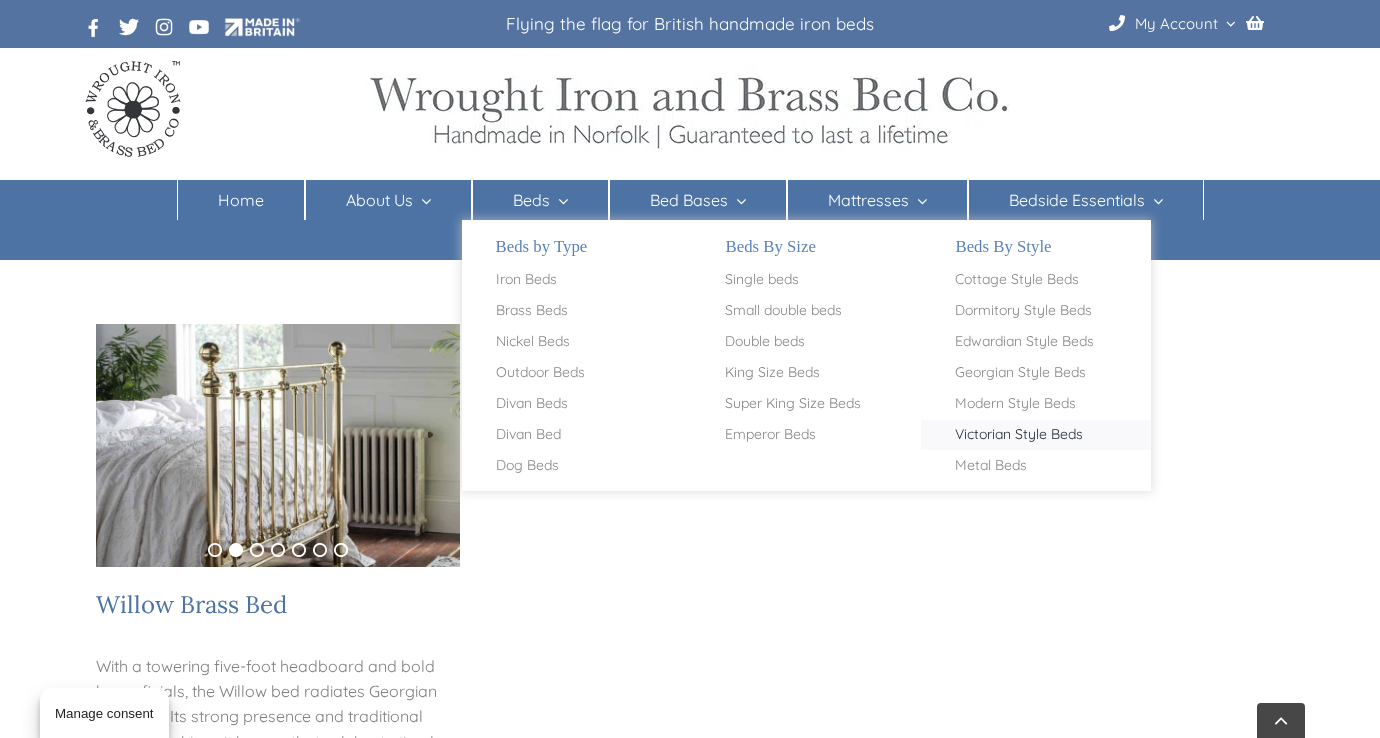 click on "Victorian Style Beds" at bounding box center [1019, 435] 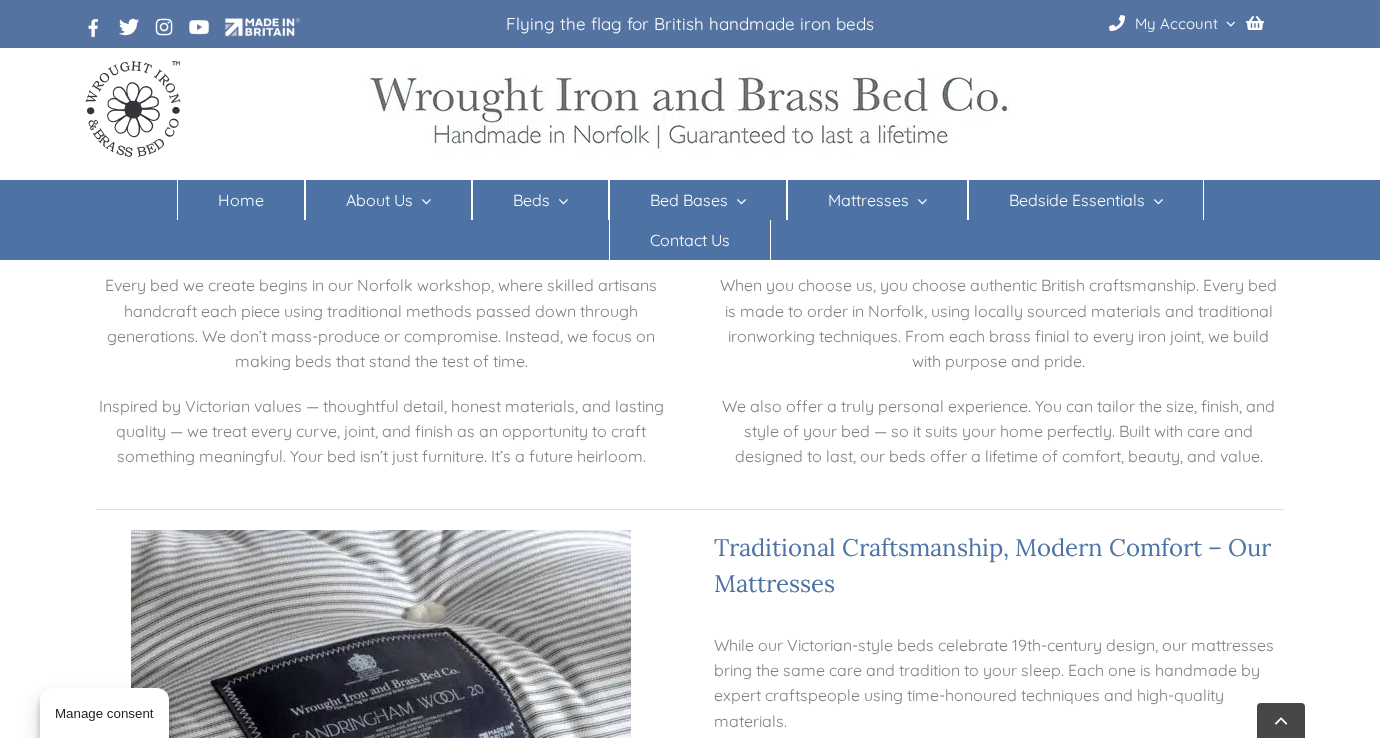 scroll, scrollTop: 2038, scrollLeft: 0, axis: vertical 